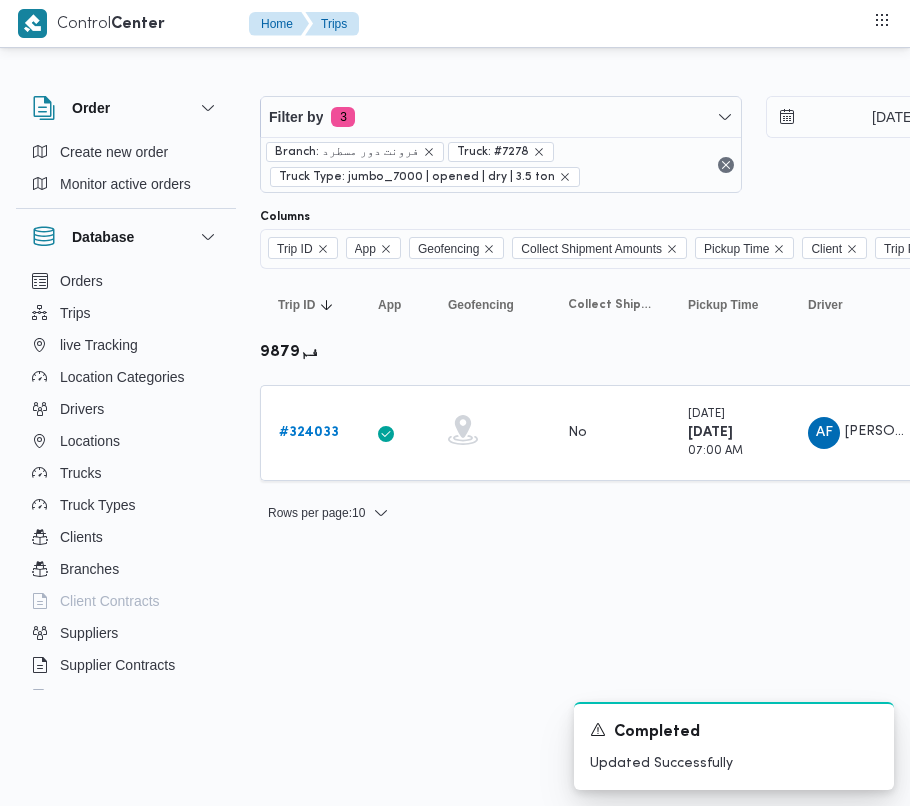 scroll, scrollTop: 0, scrollLeft: 0, axis: both 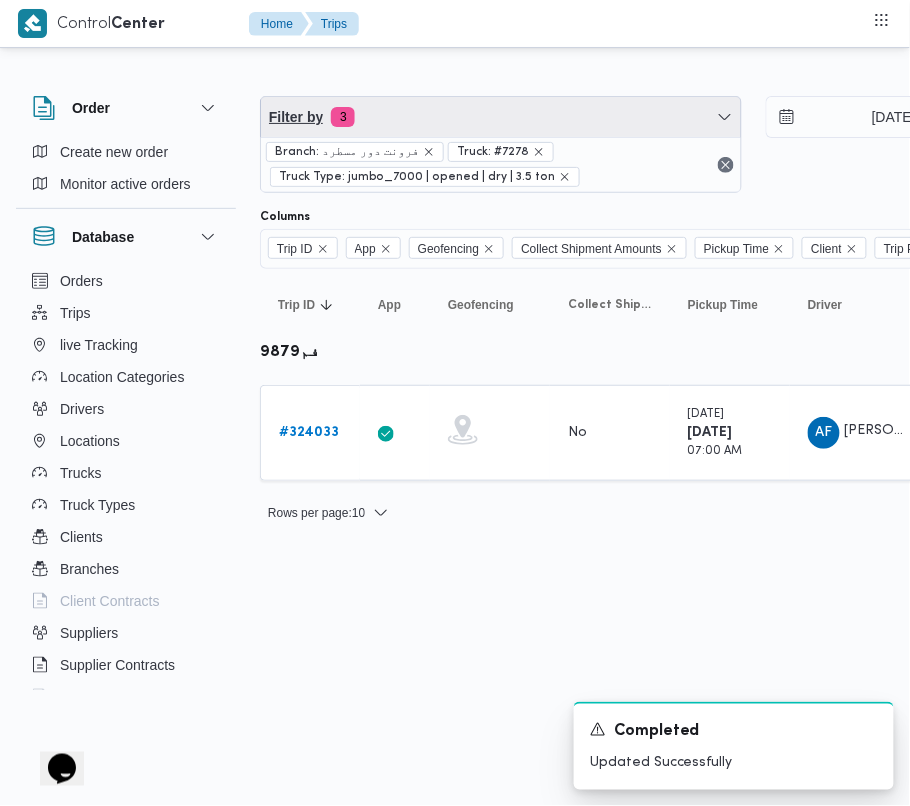 click on "Filter by 3" at bounding box center (501, 117) 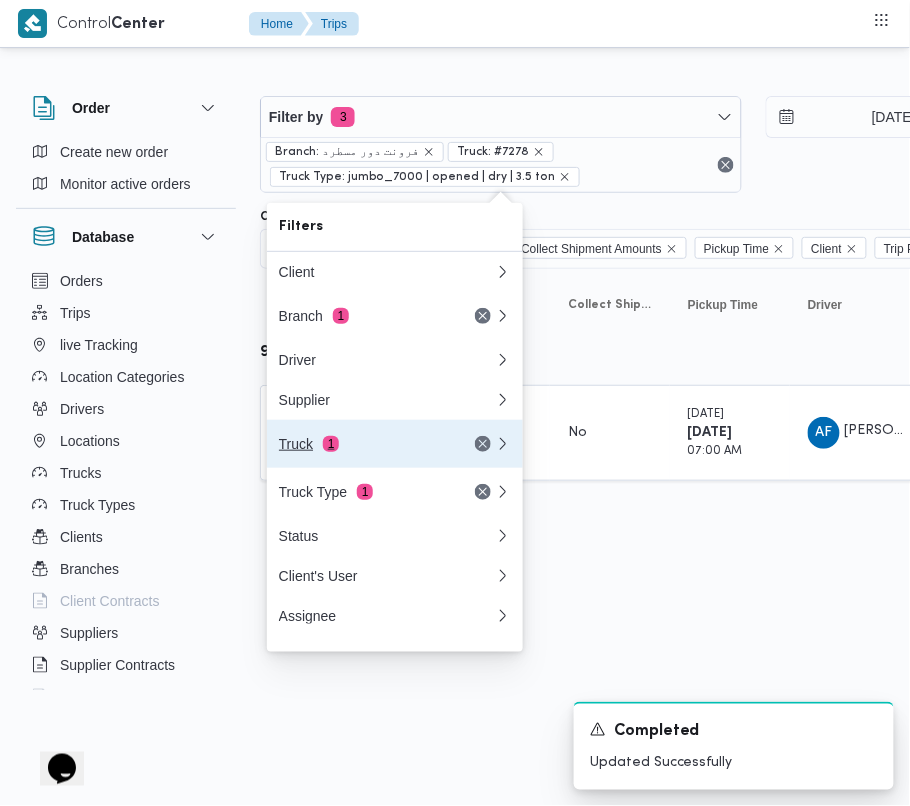 click on "Truck 1" at bounding box center (363, 444) 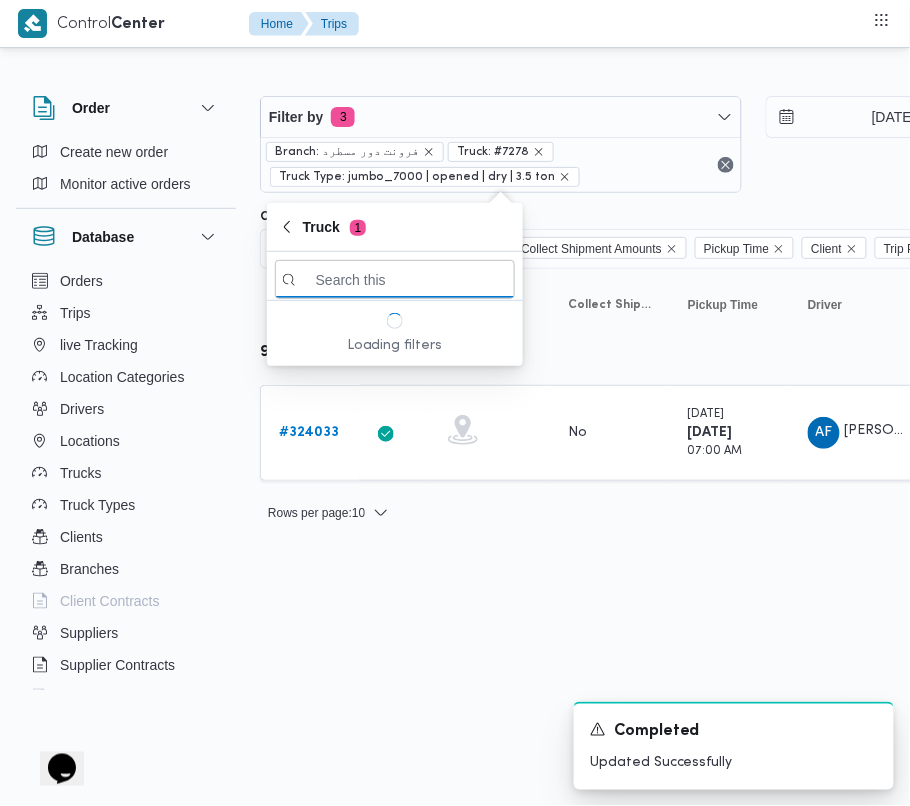 paste on "4719" 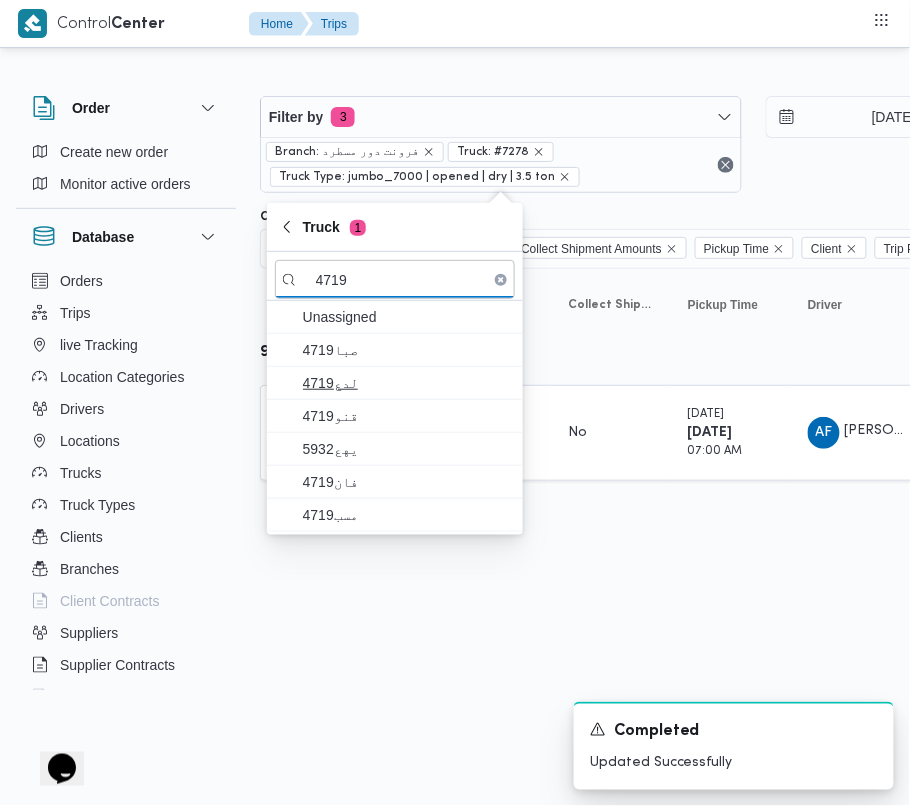 type on "4719" 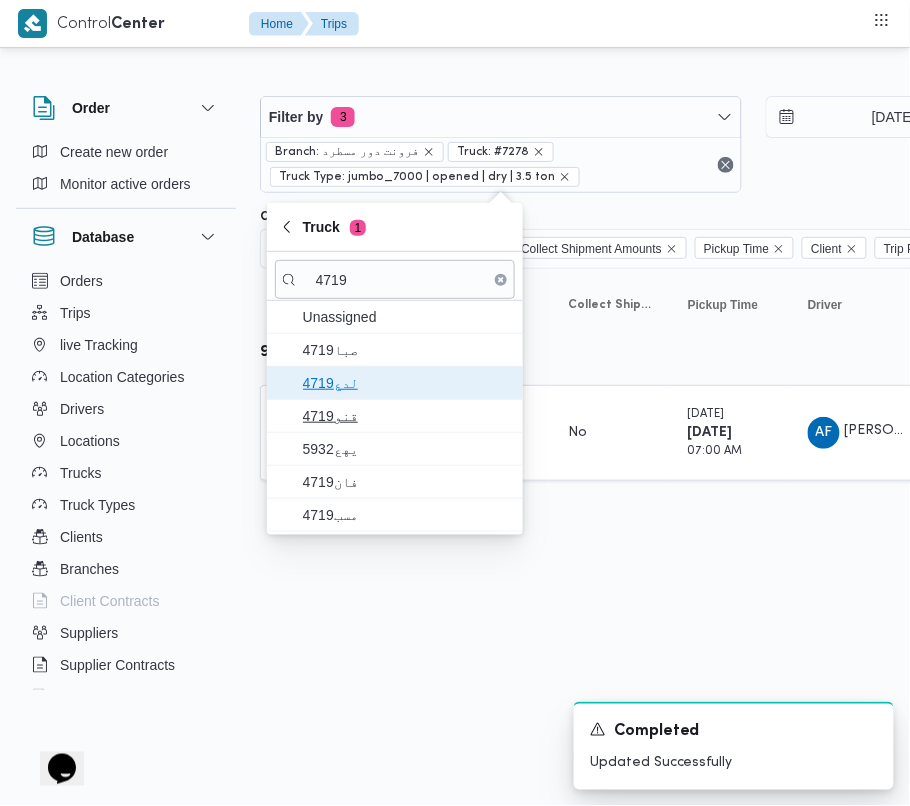 drag, startPoint x: 352, startPoint y: 377, endPoint x: 358, endPoint y: 412, distance: 35.510563 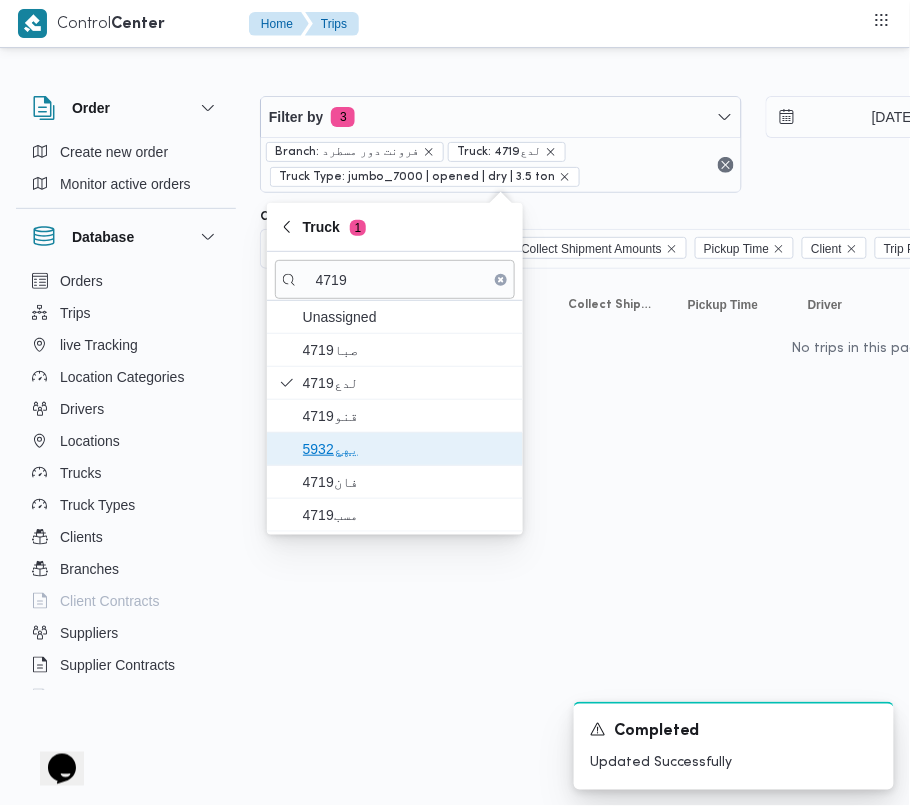 click on "5932يهع" at bounding box center (395, 449) 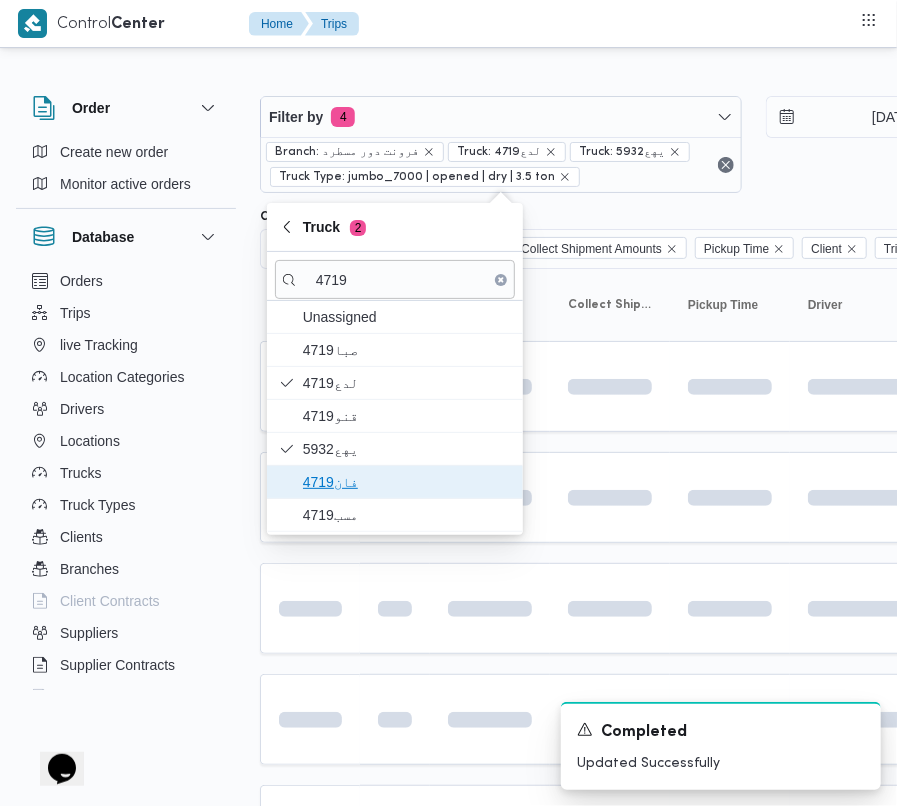 click on "فان4719" at bounding box center (407, 482) 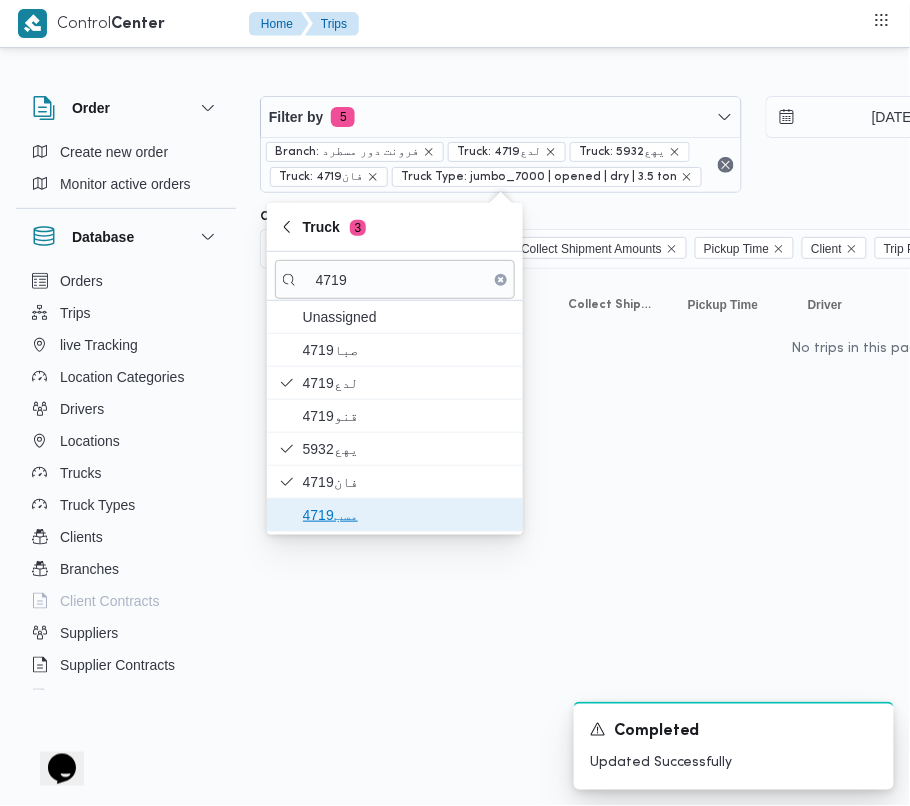 click on "مسب4719" at bounding box center (407, 515) 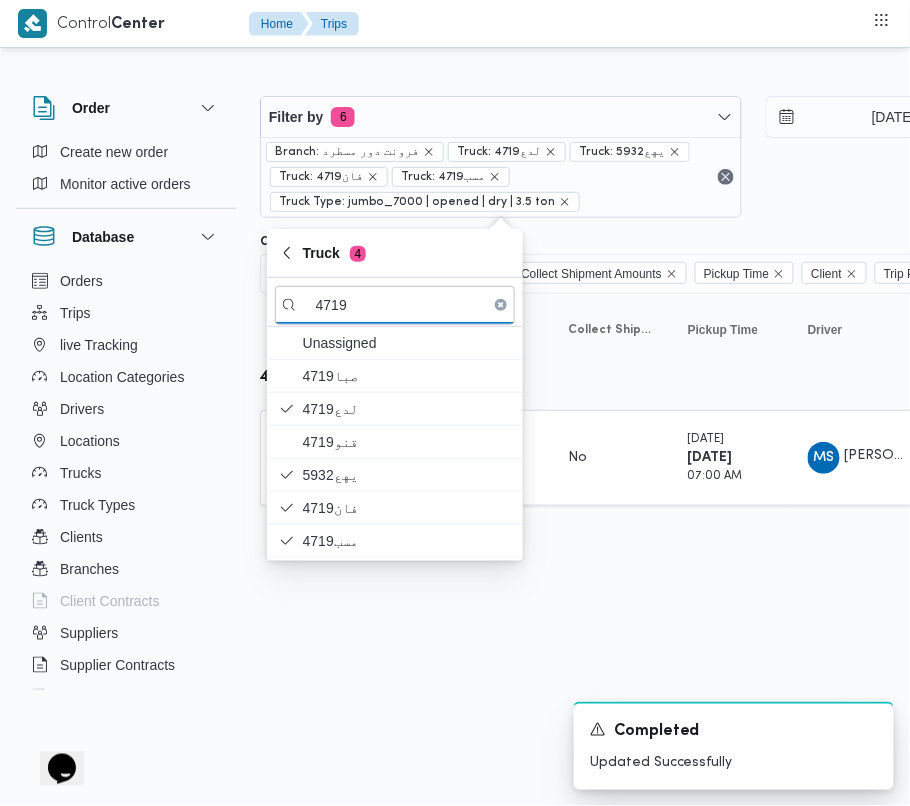 drag, startPoint x: 430, startPoint y: 628, endPoint x: 357, endPoint y: 590, distance: 82.29824 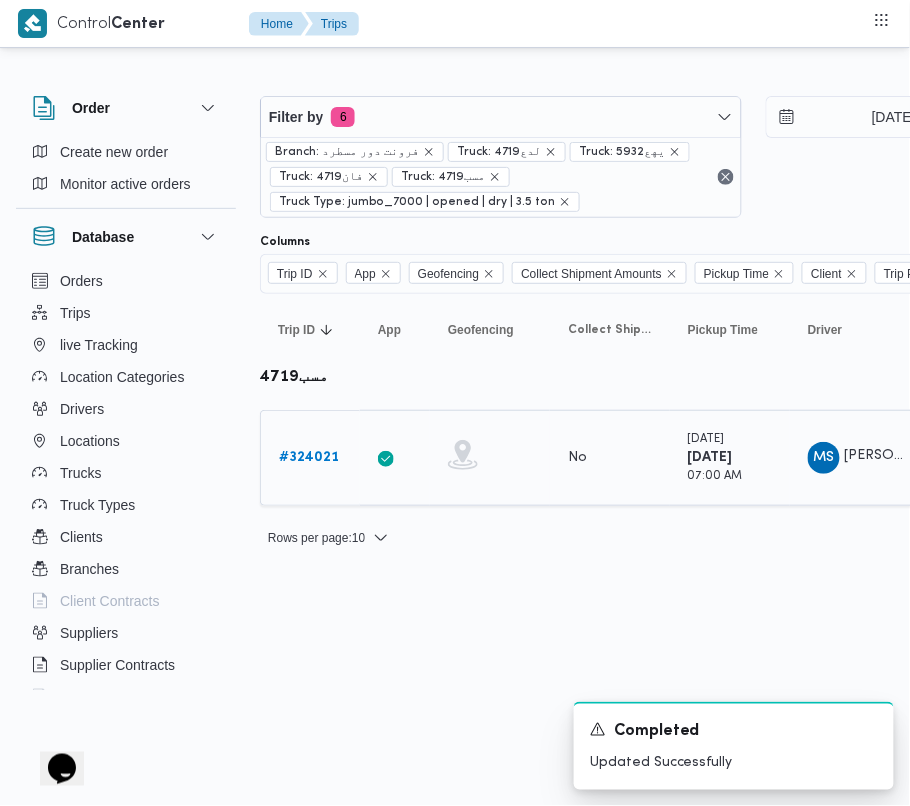 click on "# 324021" at bounding box center (309, 457) 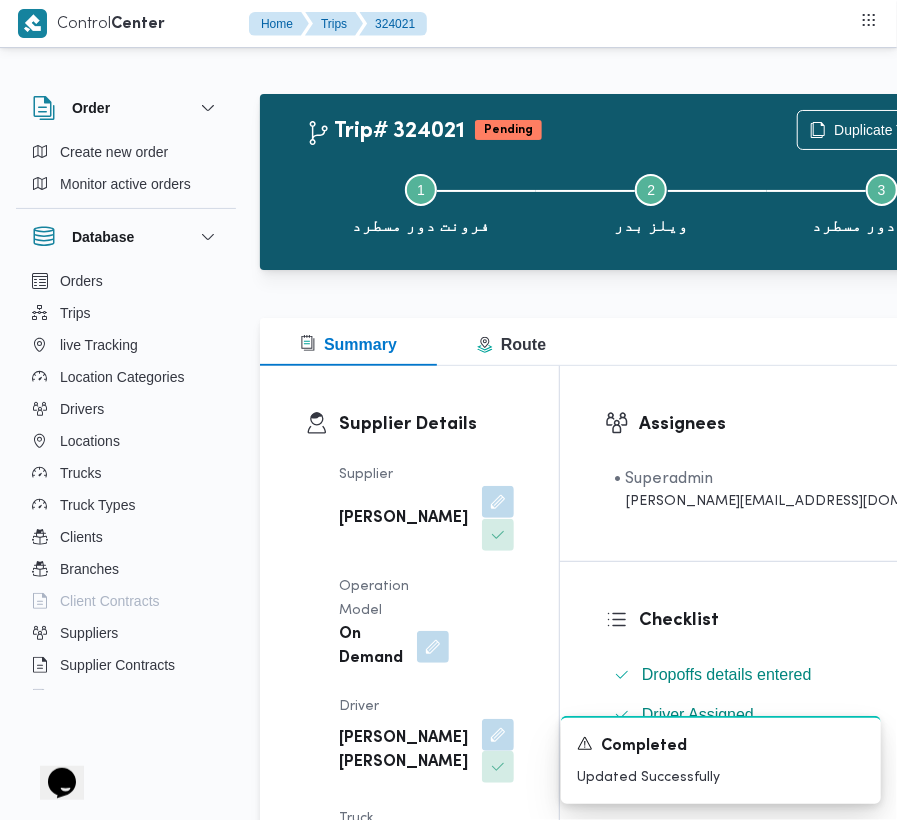 click at bounding box center (498, 502) 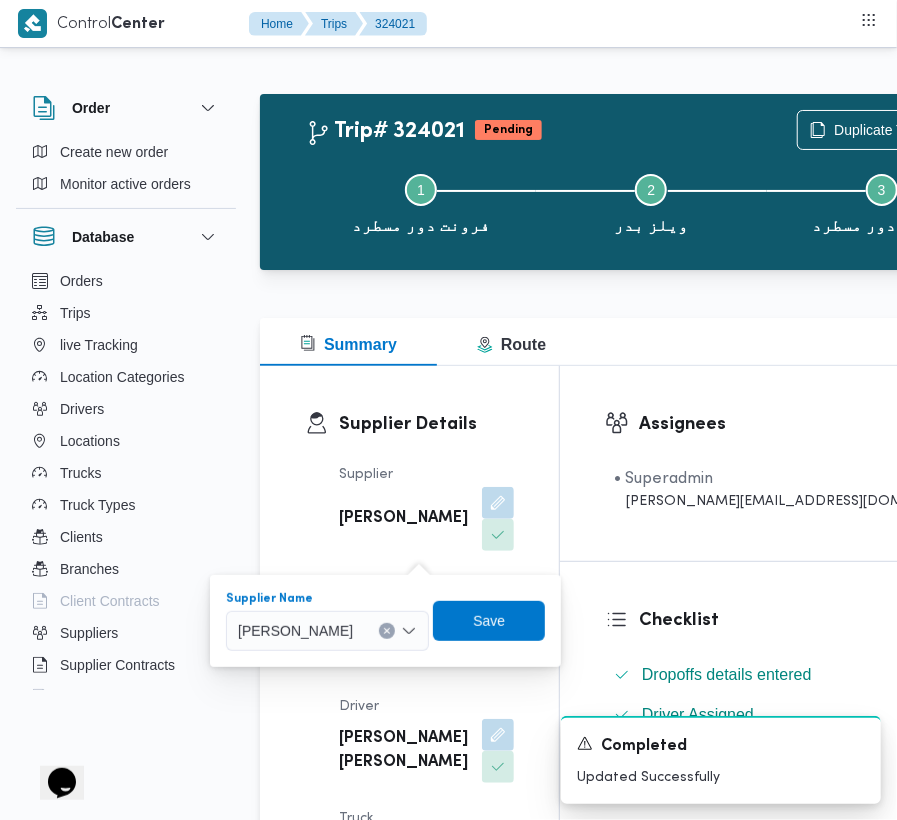 click on "[PERSON_NAME]" at bounding box center [327, 631] 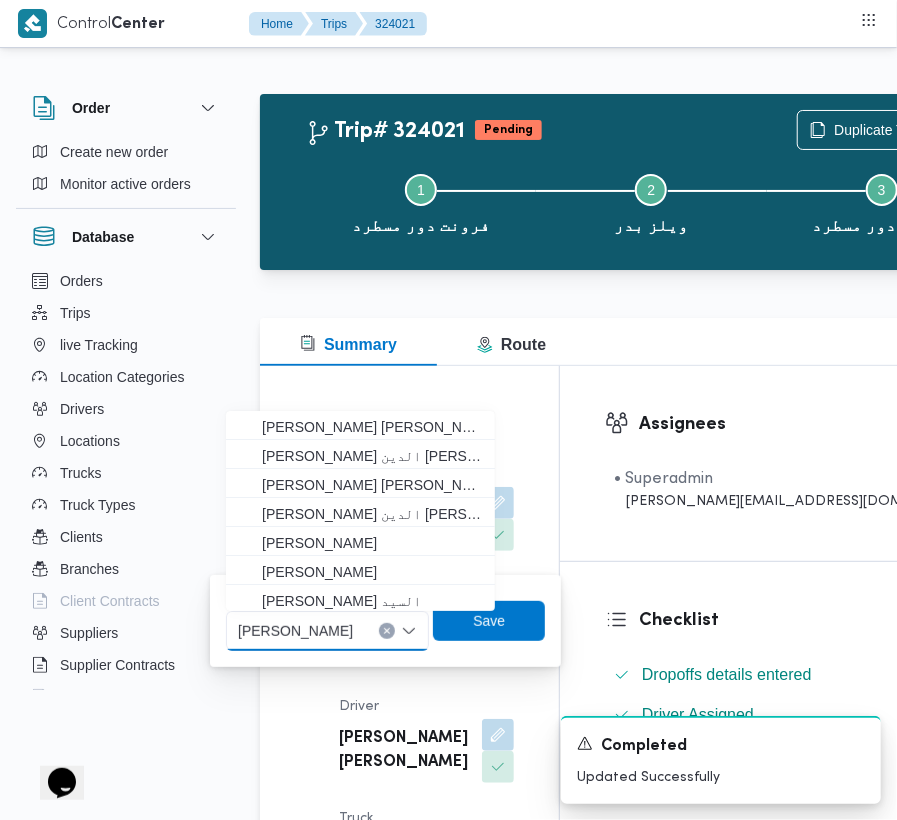 paste on "[PERSON_NAME][DATE]" 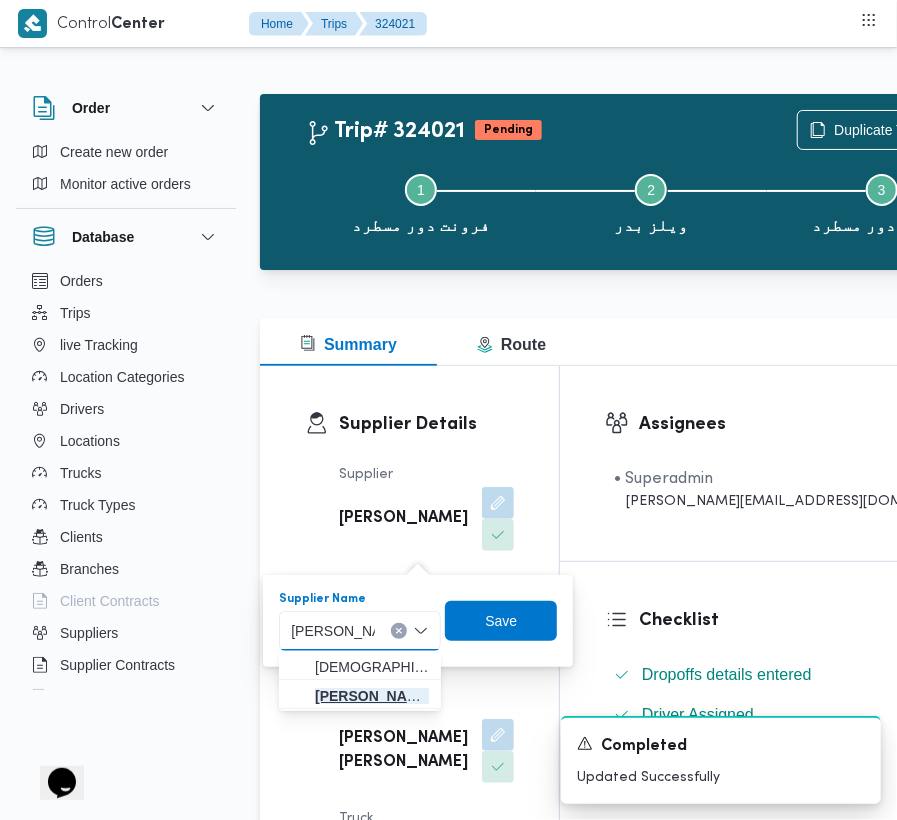 type on "[PERSON_NAME][DATE]" 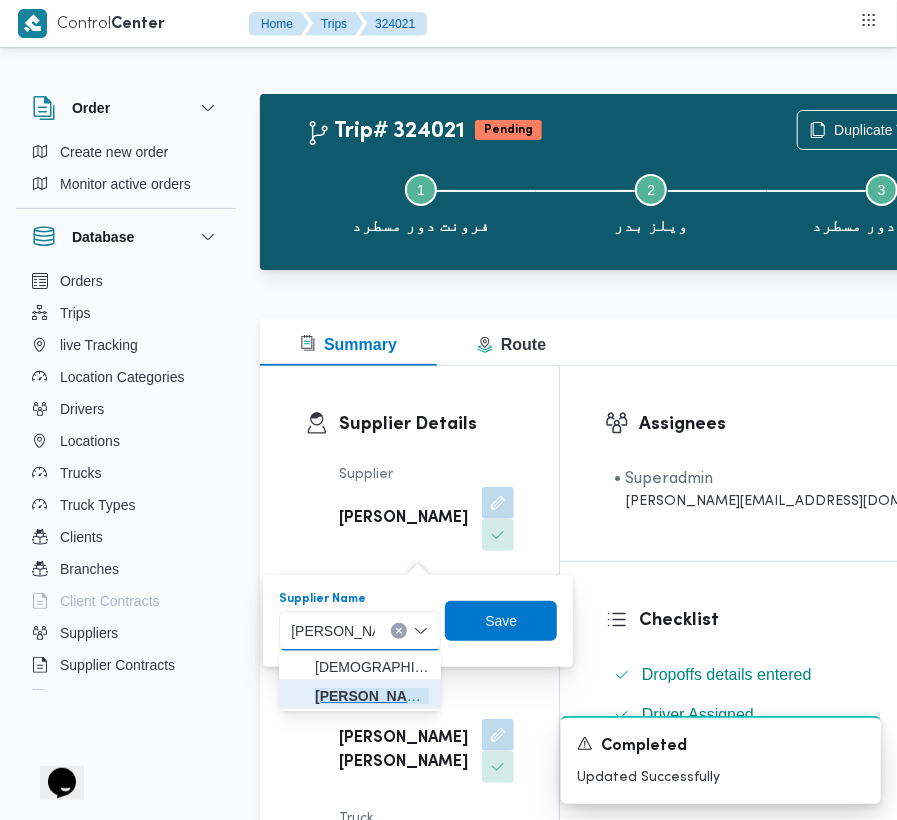 click on "[PERSON_NAME][DATE]  [PERSON_NAME]" at bounding box center (372, 696) 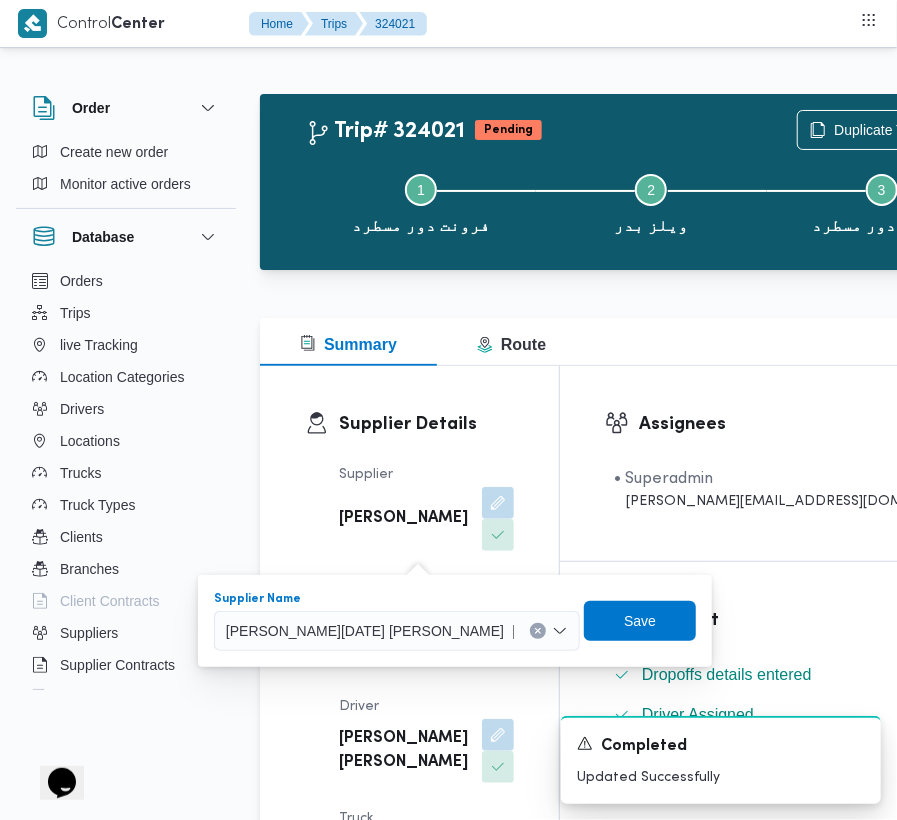 type 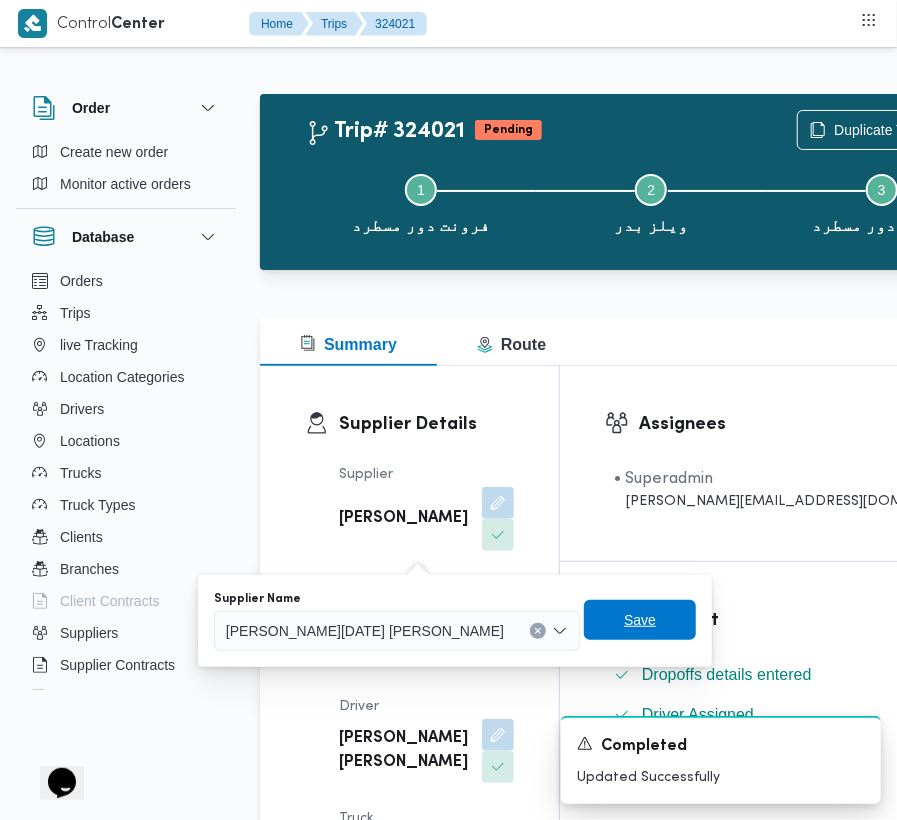 click on "Save" at bounding box center (640, 620) 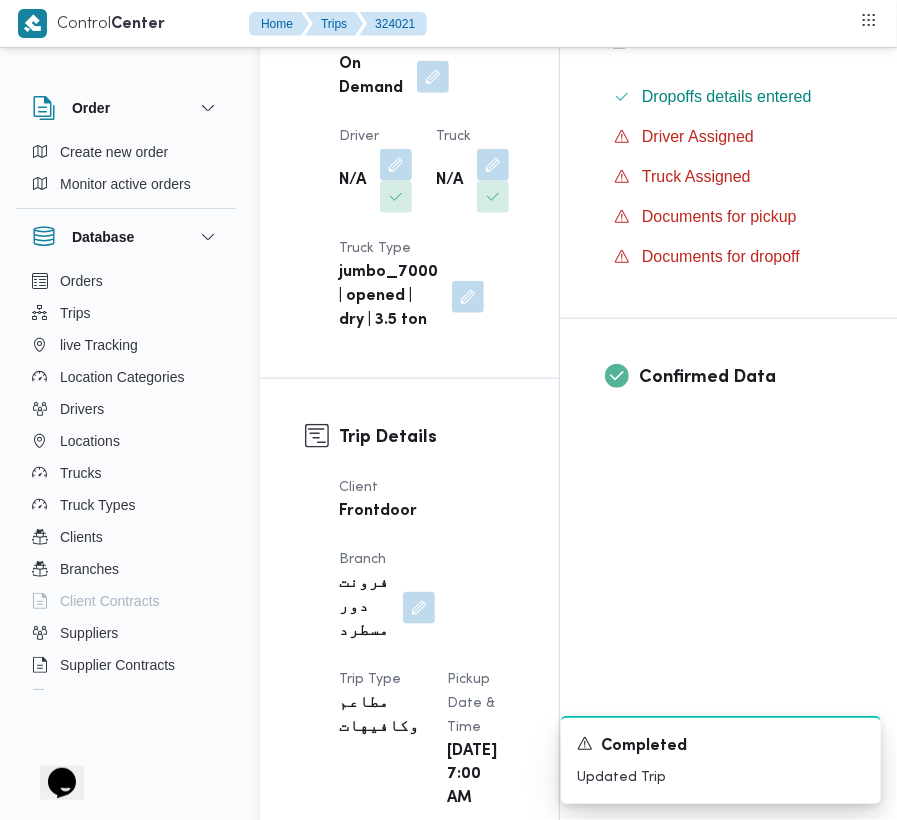 click on "Order Create new order Monitor active orders Database Orders Trips live Tracking Location Categories Drivers Locations Trucks Truck Types Clients Branches Client Contracts Suppliers Supplier Contracts Devices Users Projects SP Projects Admins organization assignees Tags Trip# 324021 Pending Duplicate Trip   Step 1 is incomplete 1 فرونت دور مسطرد Step 2 is incomplete 2 ويلز بدر Step 3 is incomplete 3 فرونت دور مسطرد Summary Route Supplier Details Supplier [PERSON_NAME][DATE] [PERSON_NAME] Operation Model On Demand Driver N/A Truck N/A Truck Type jumbo_7000 | opened | dry | 3.5 ton Trip Details Client Frontdoor Branch فرونت دور مسطرد Trip Type مطاعم وكافيهات Pickup date & time [DATE] 7:00 AM Source System App Version N/A Returnable No Geofencing No Auto Ending Yes Collect Shipment Amounts No Contract Type Monthly Project Name frontdoor Google distance in KMs 0 KMs Distance Traveled 0 KMs Manual Distance N/A 0" at bounding box center [448, 2267] 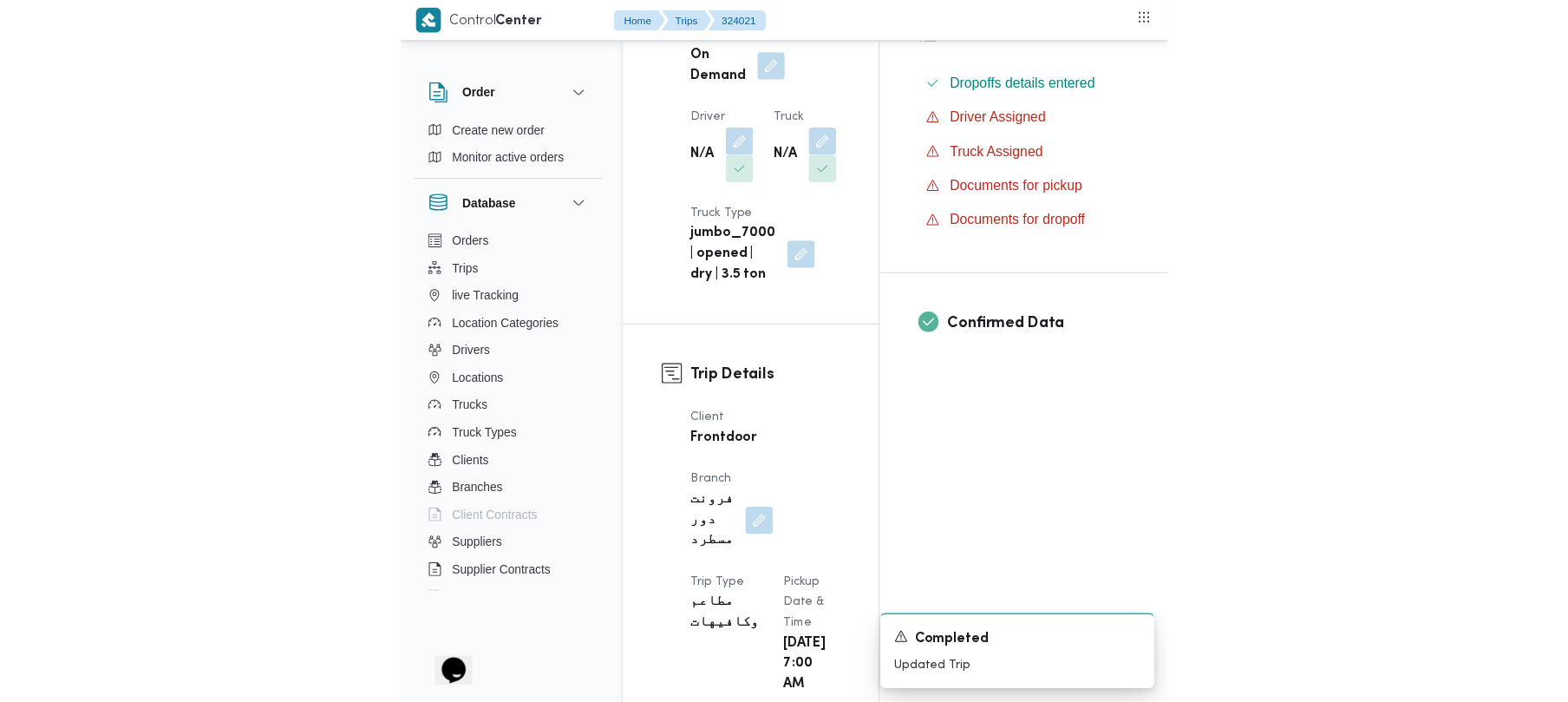 scroll, scrollTop: 543, scrollLeft: 0, axis: vertical 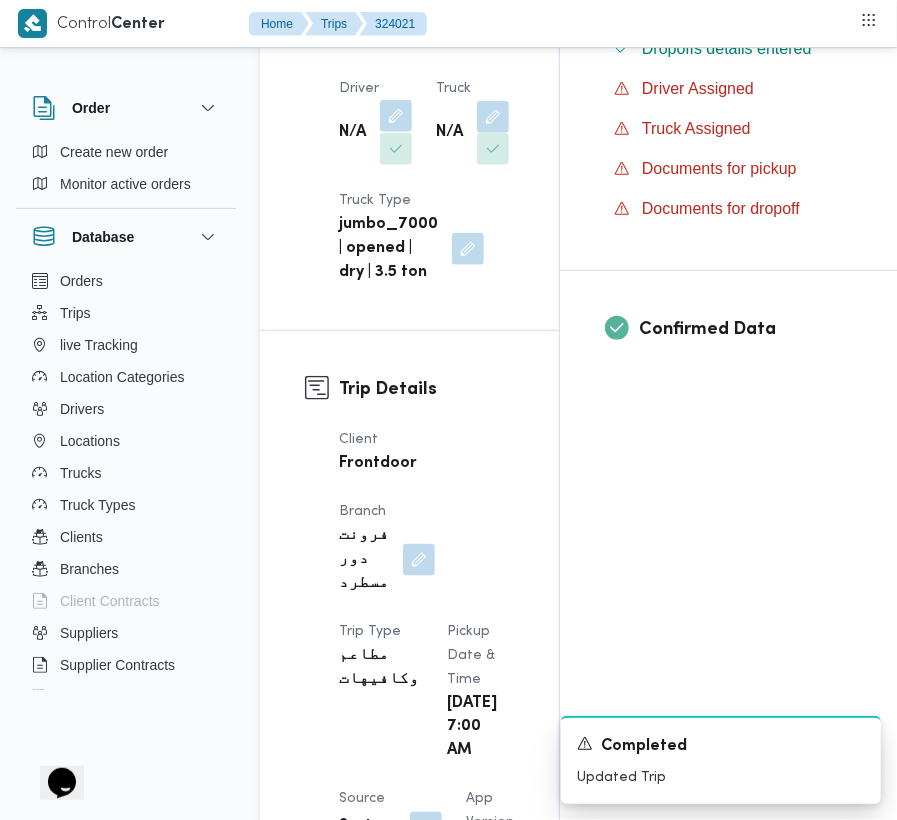 click at bounding box center (396, 116) 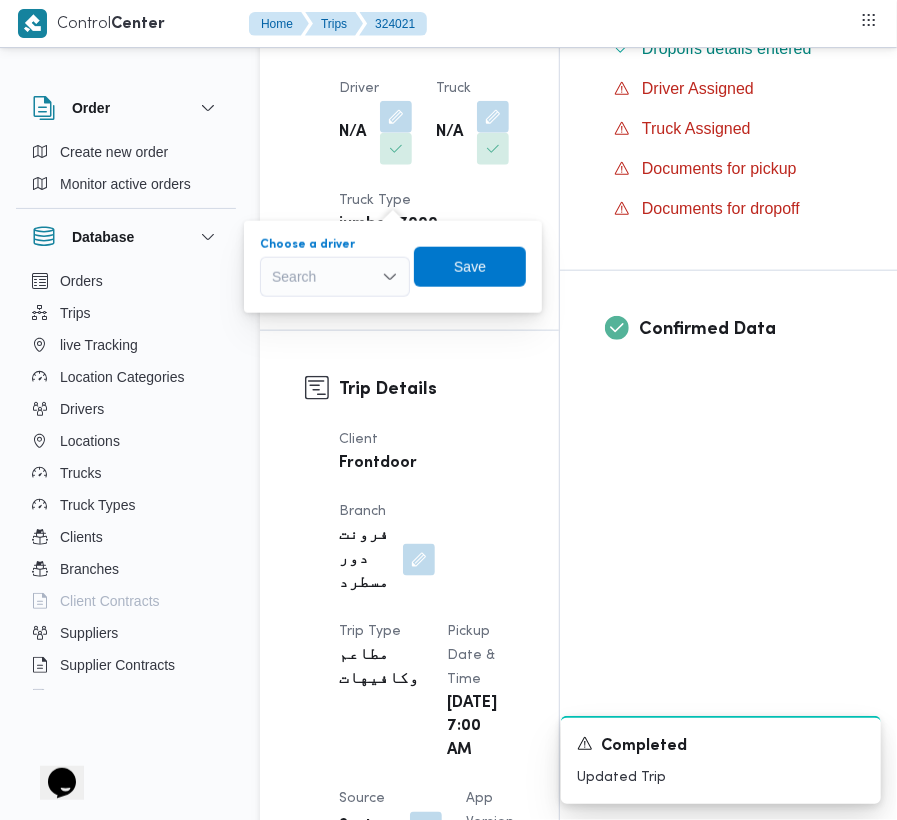 click on "Search" at bounding box center [335, 277] 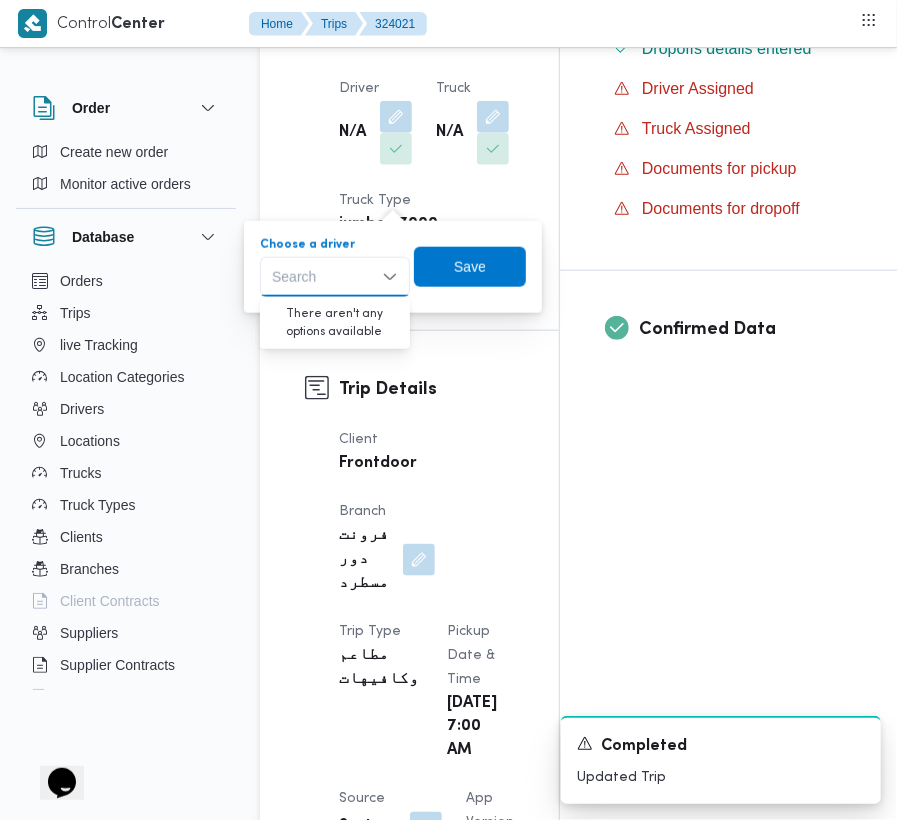 paste on "[PERSON_NAME]" 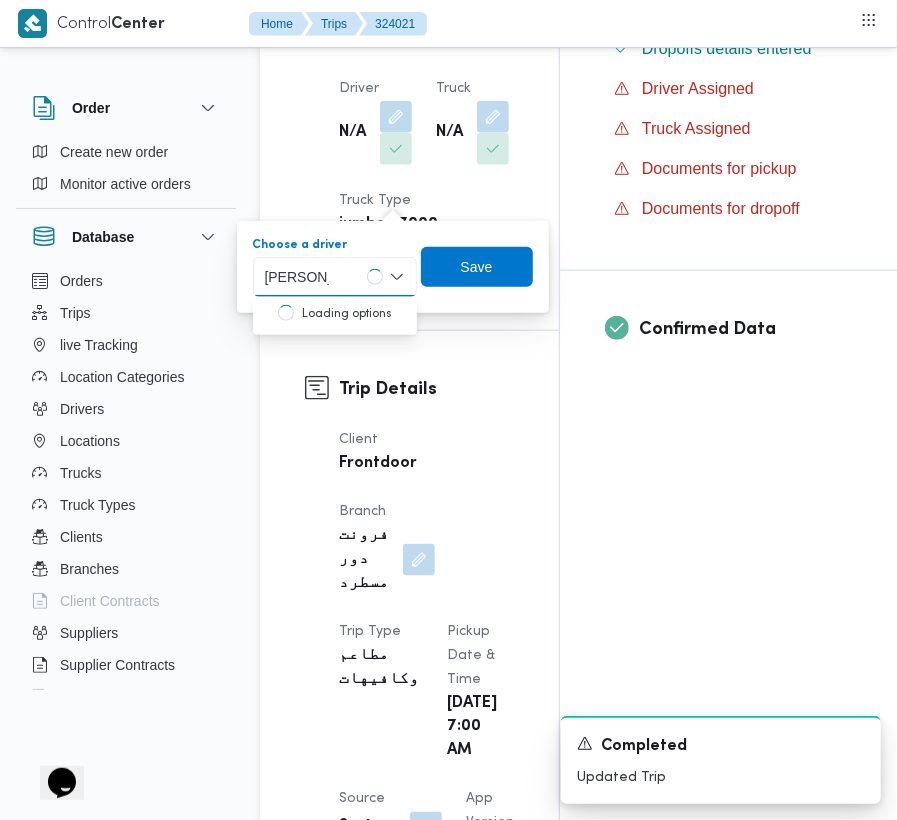 type on "[PERSON_NAME]" 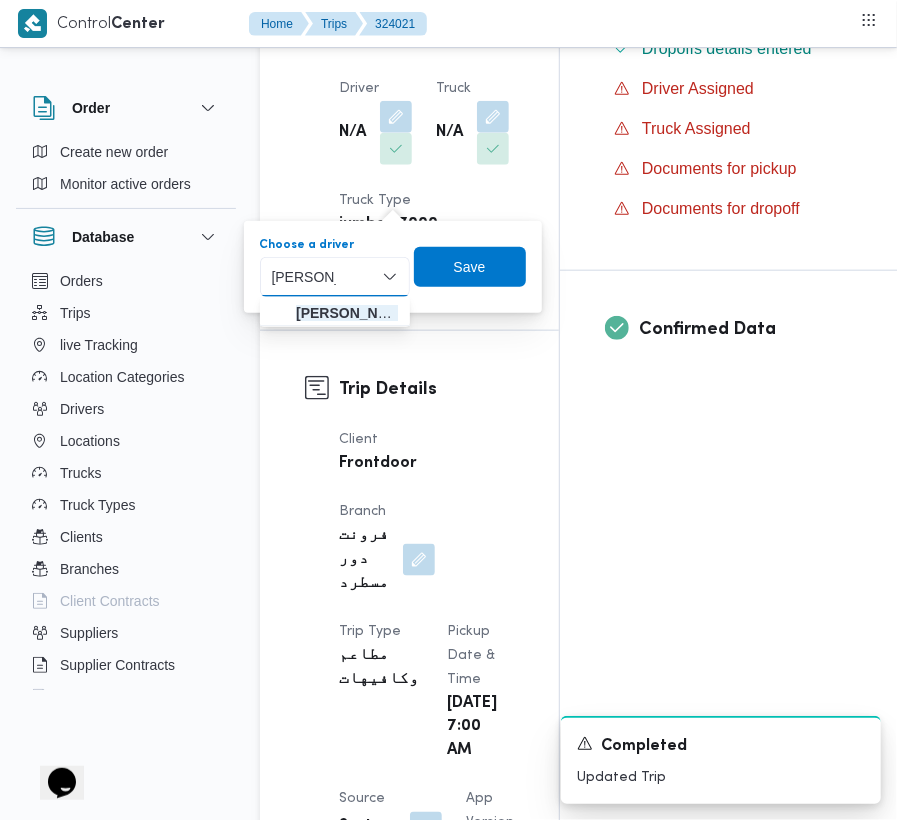 click on "[PERSON_NAME]" at bounding box center [347, 313] 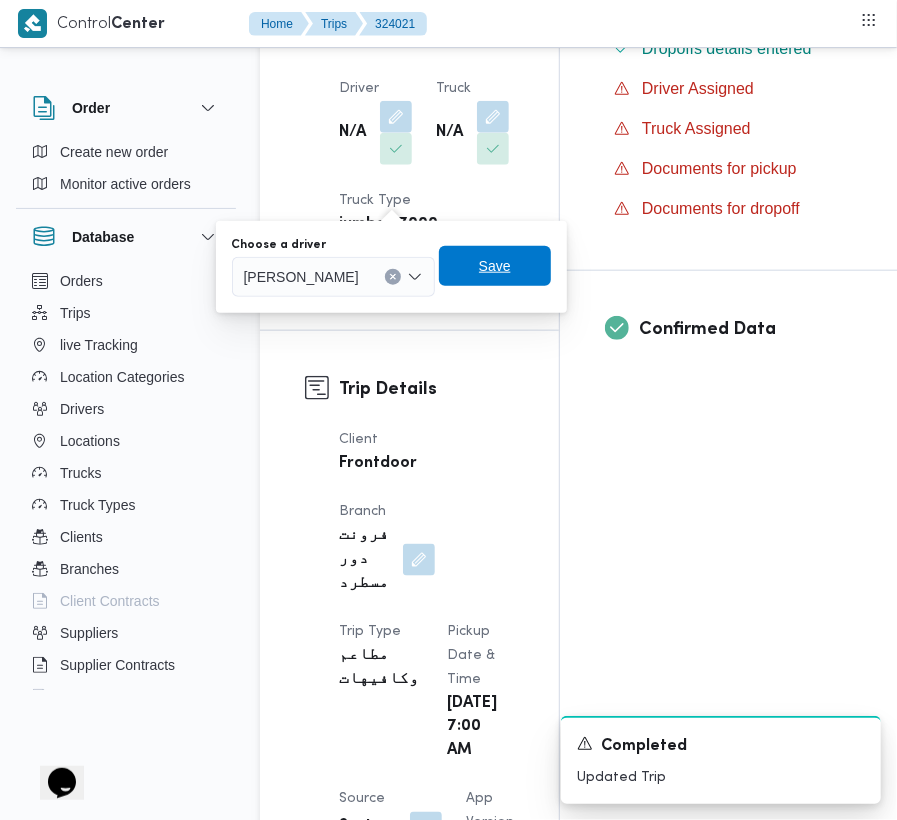 click on "Save" at bounding box center [495, 266] 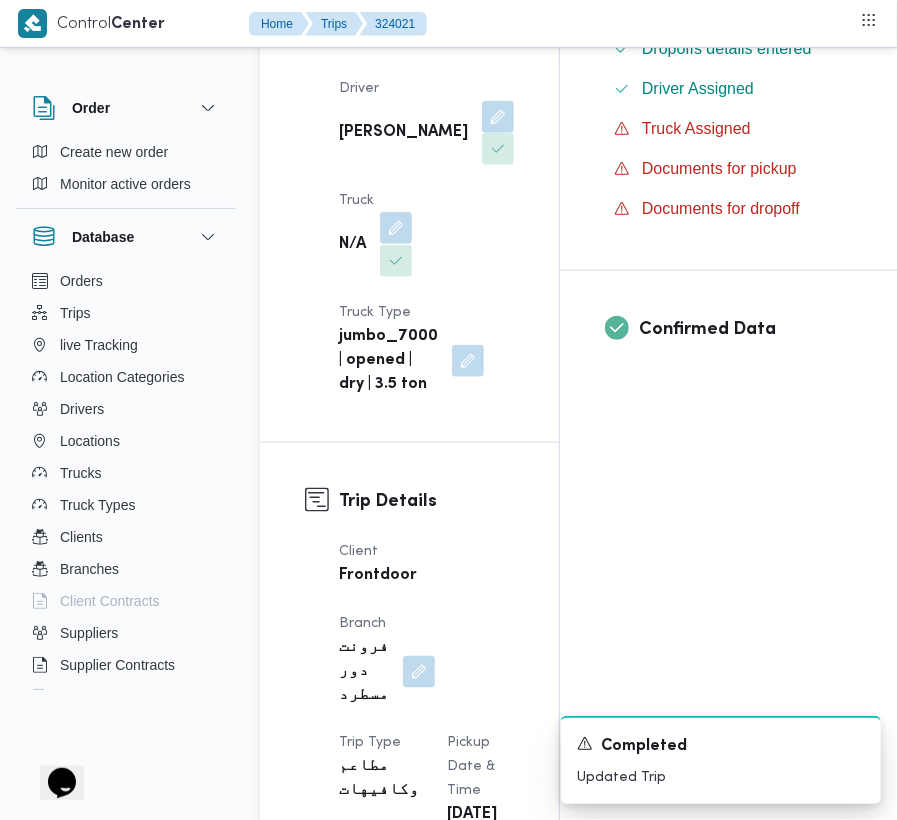click at bounding box center [396, 228] 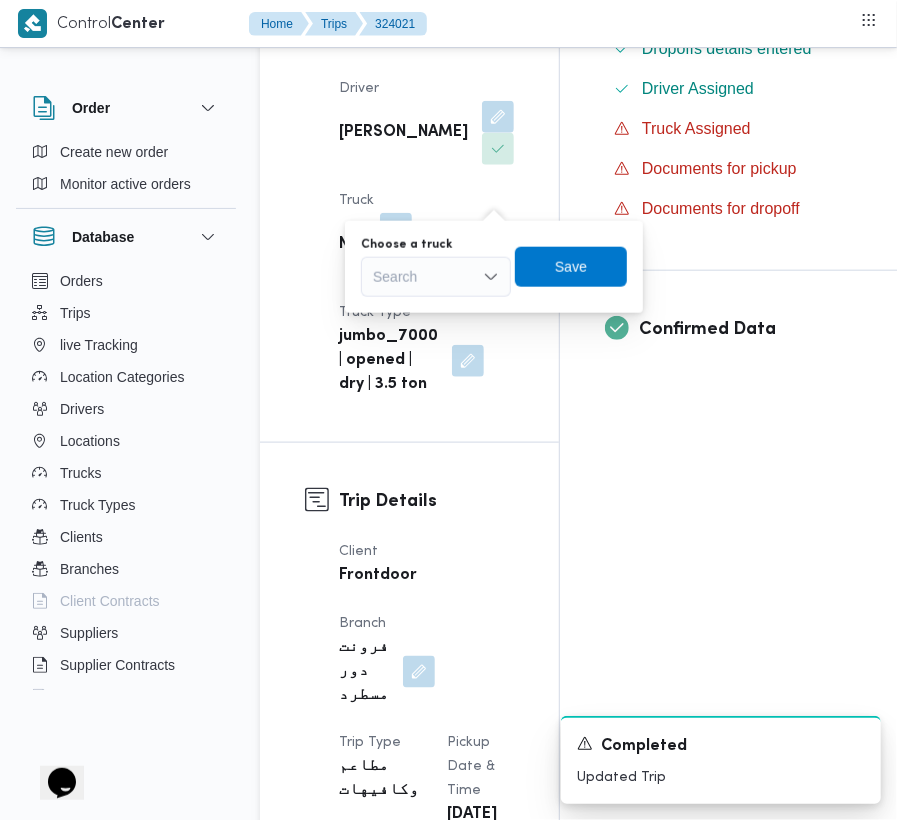 click on "Search" at bounding box center (436, 277) 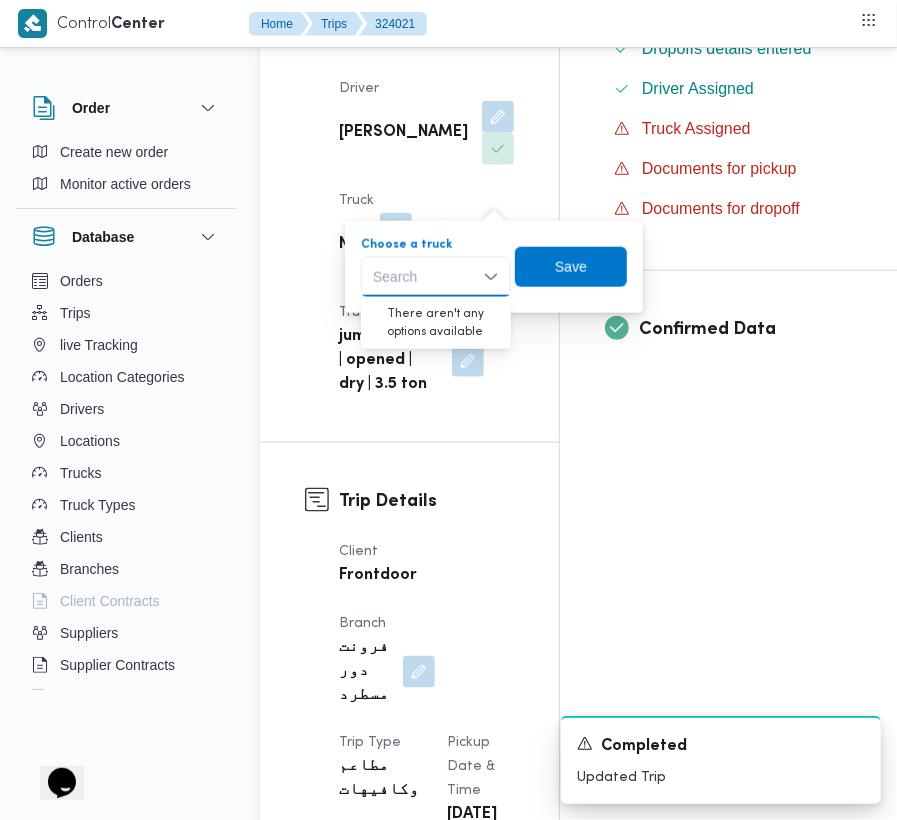 paste on "8162" 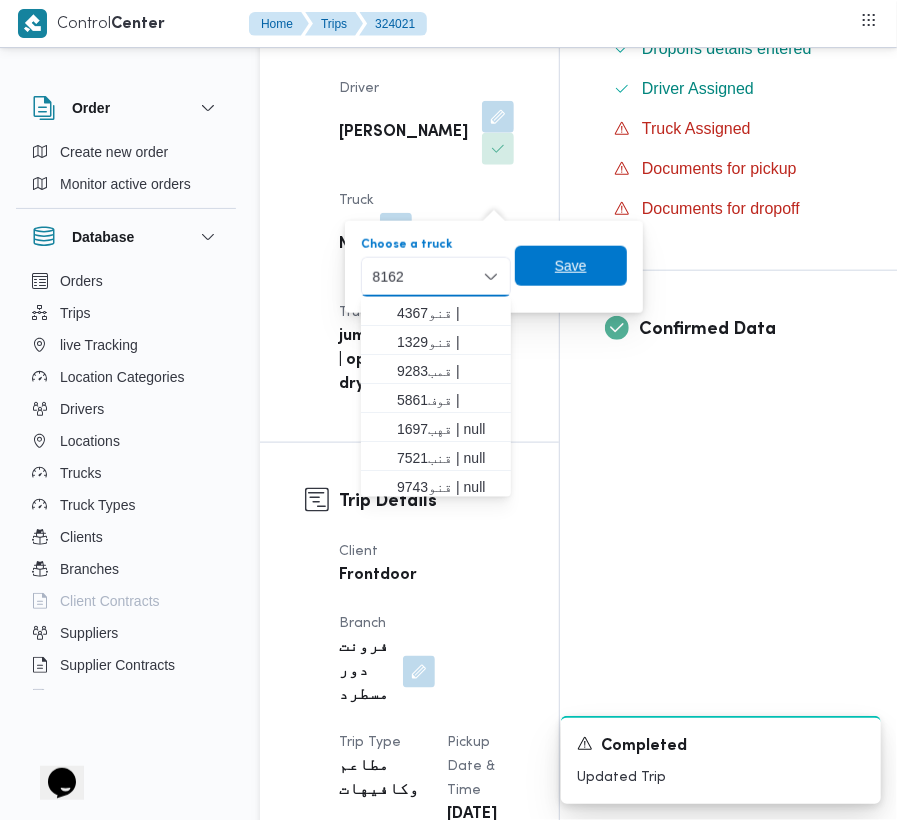 click on "Save" at bounding box center (571, 266) 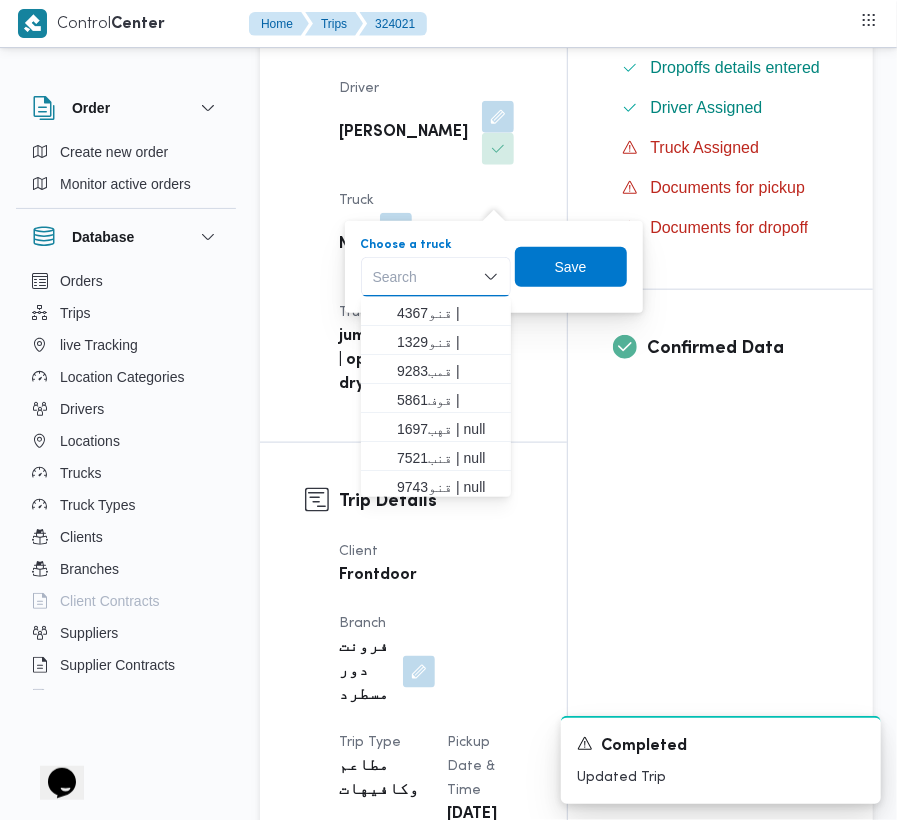 click on "Search" at bounding box center (436, 277) 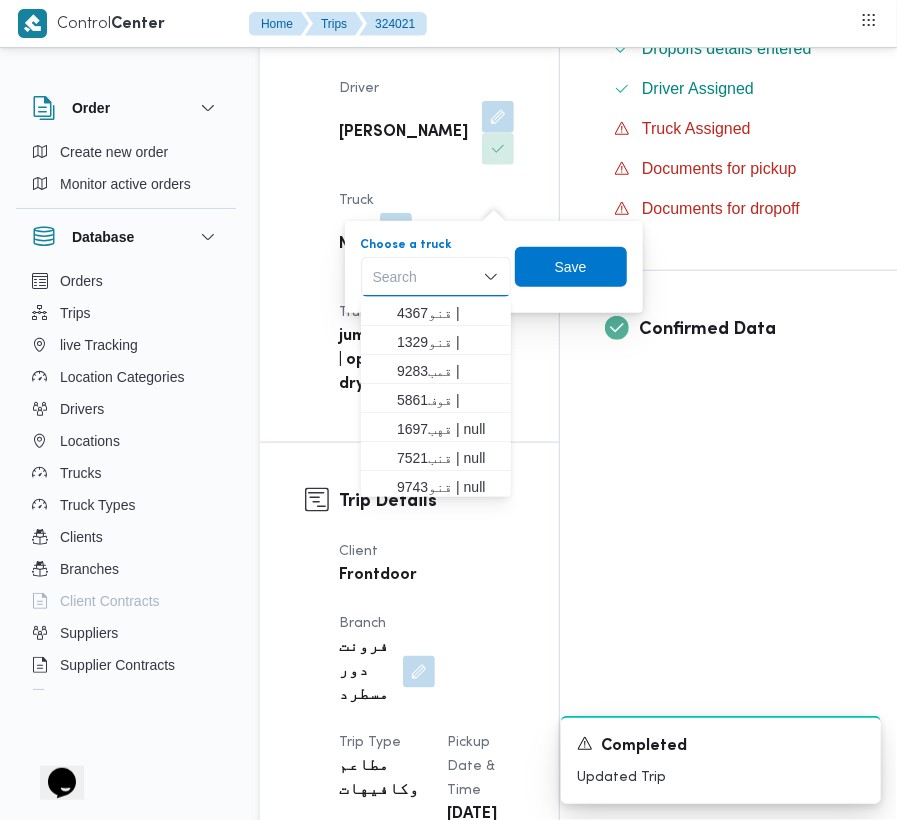 paste on "8162" 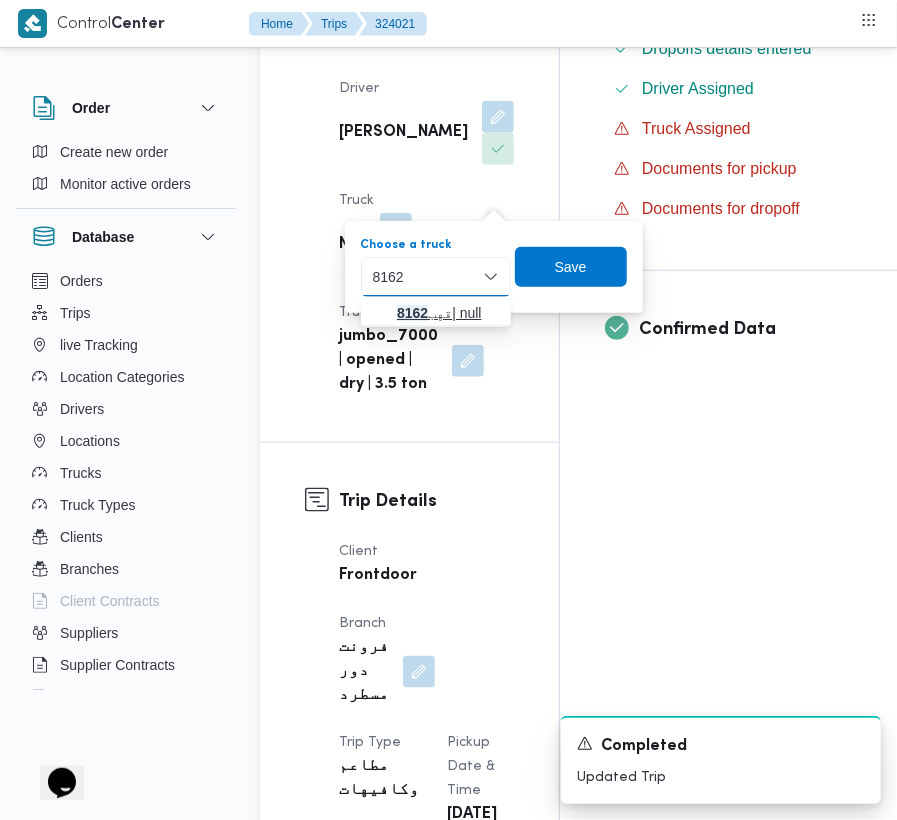 type on "8162" 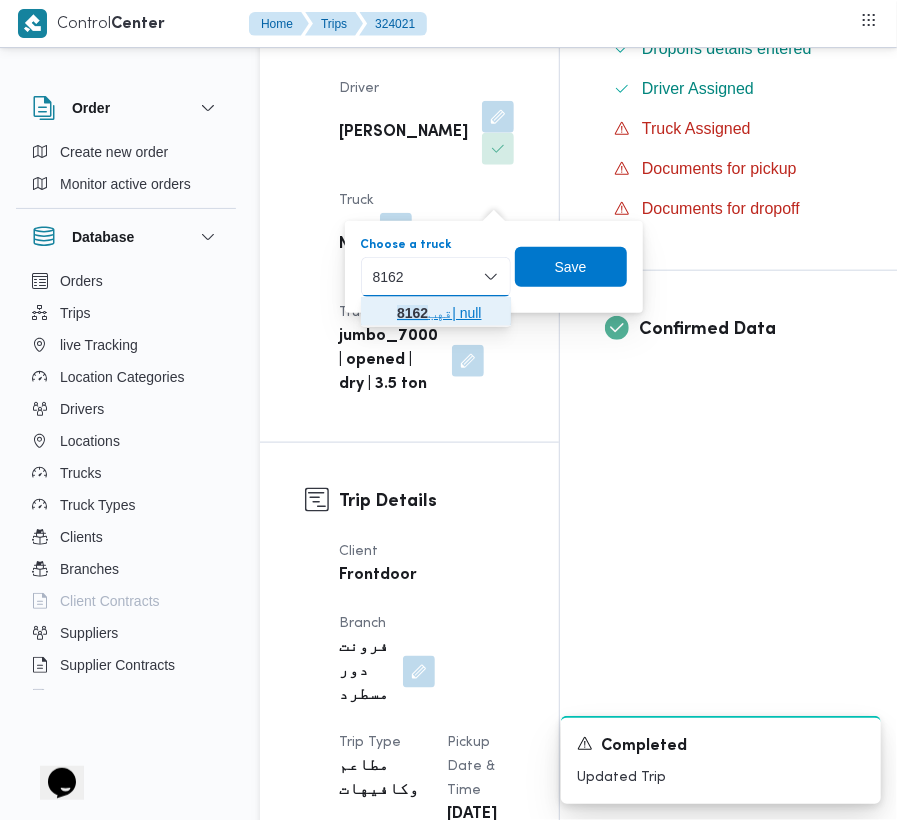 click on "8162" at bounding box center (412, 313) 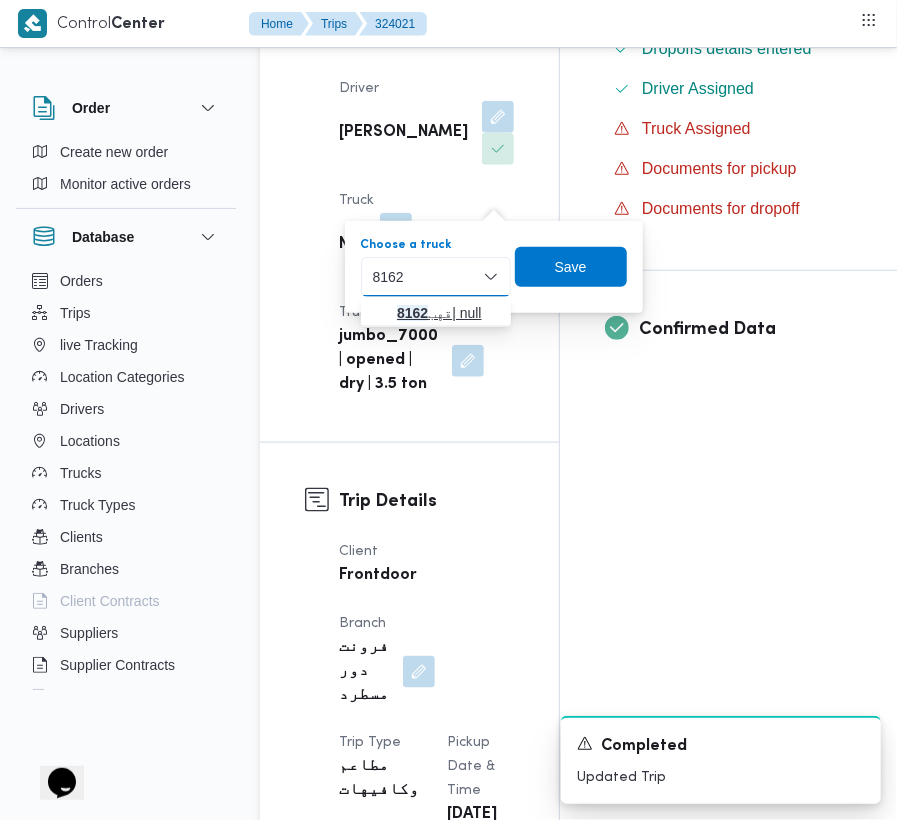 type 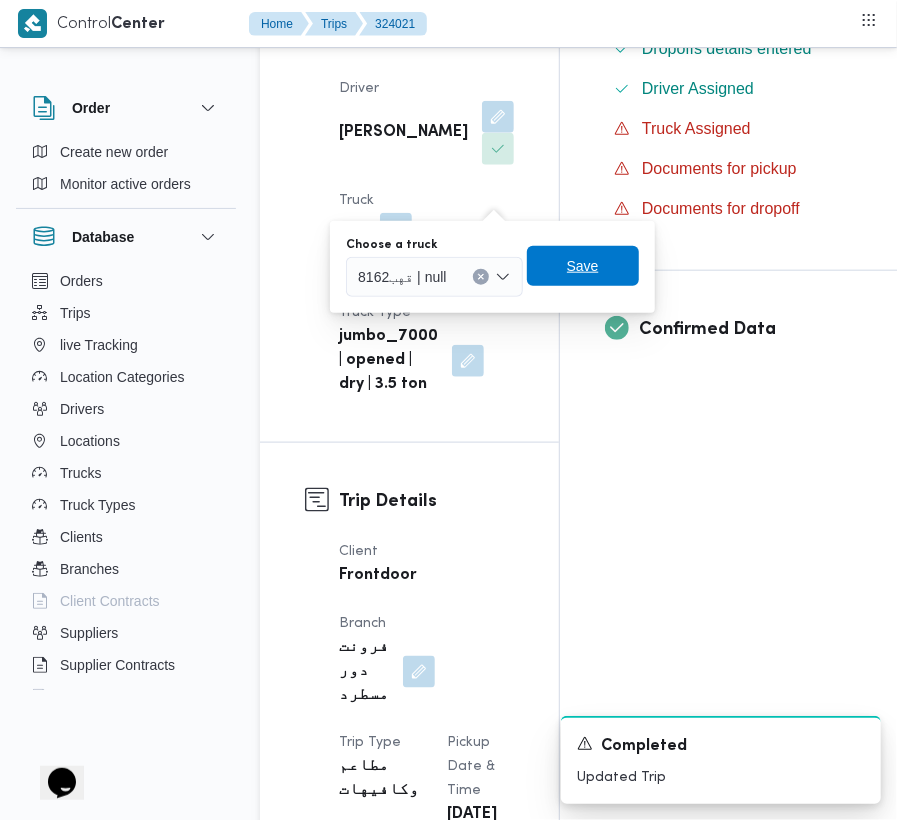 click on "Save" at bounding box center [583, 266] 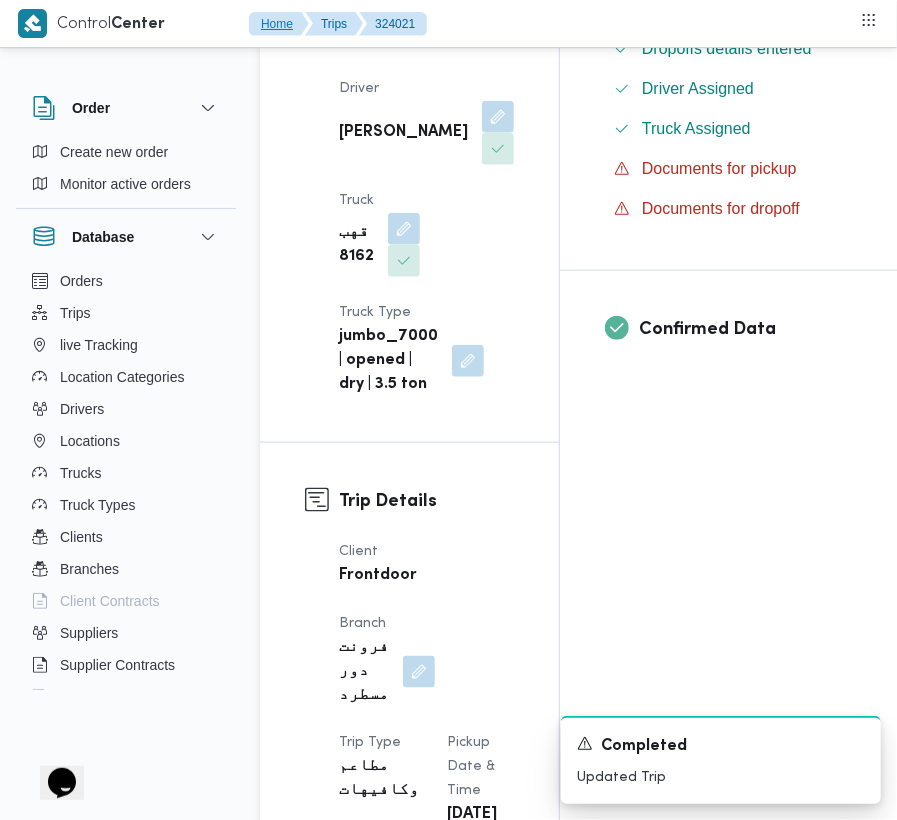 type 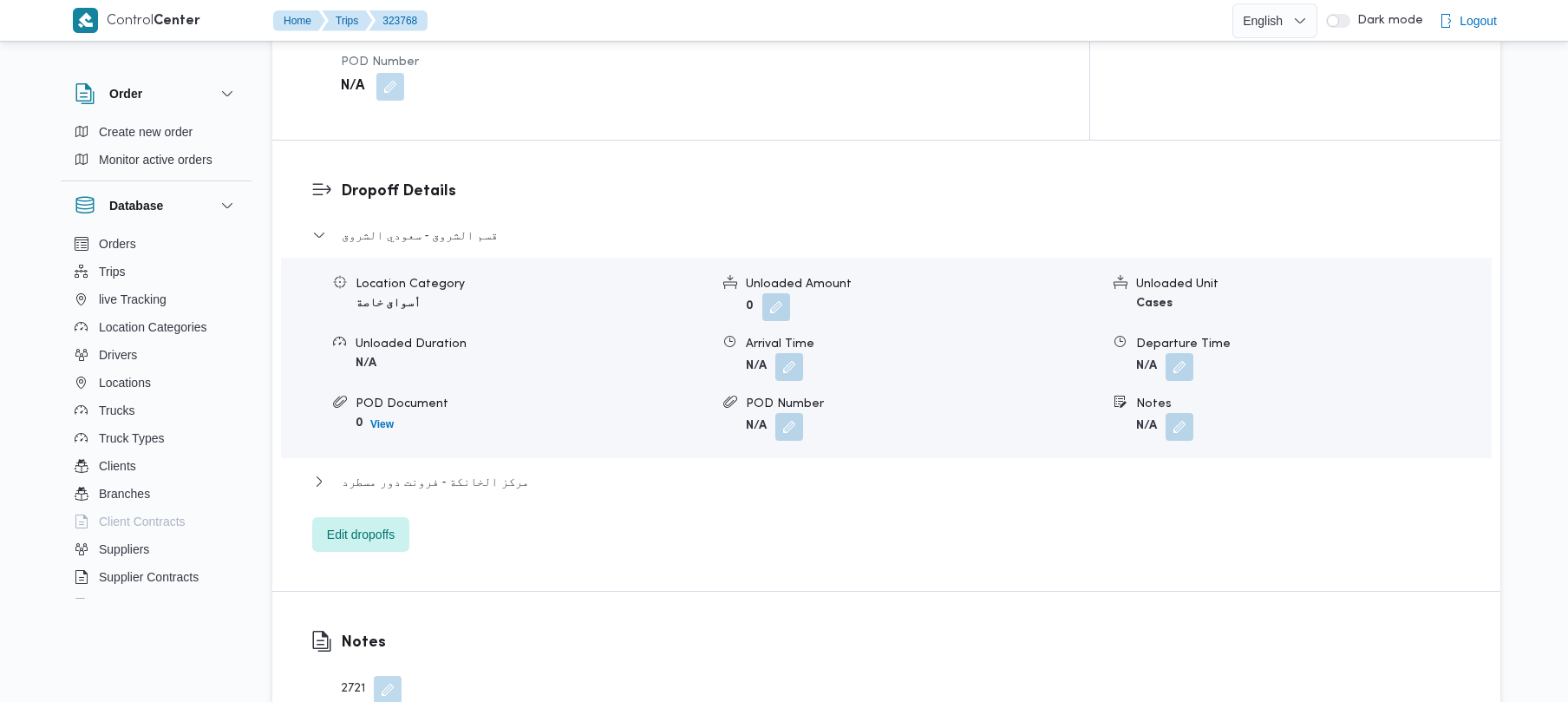 scroll, scrollTop: 1466, scrollLeft: 0, axis: vertical 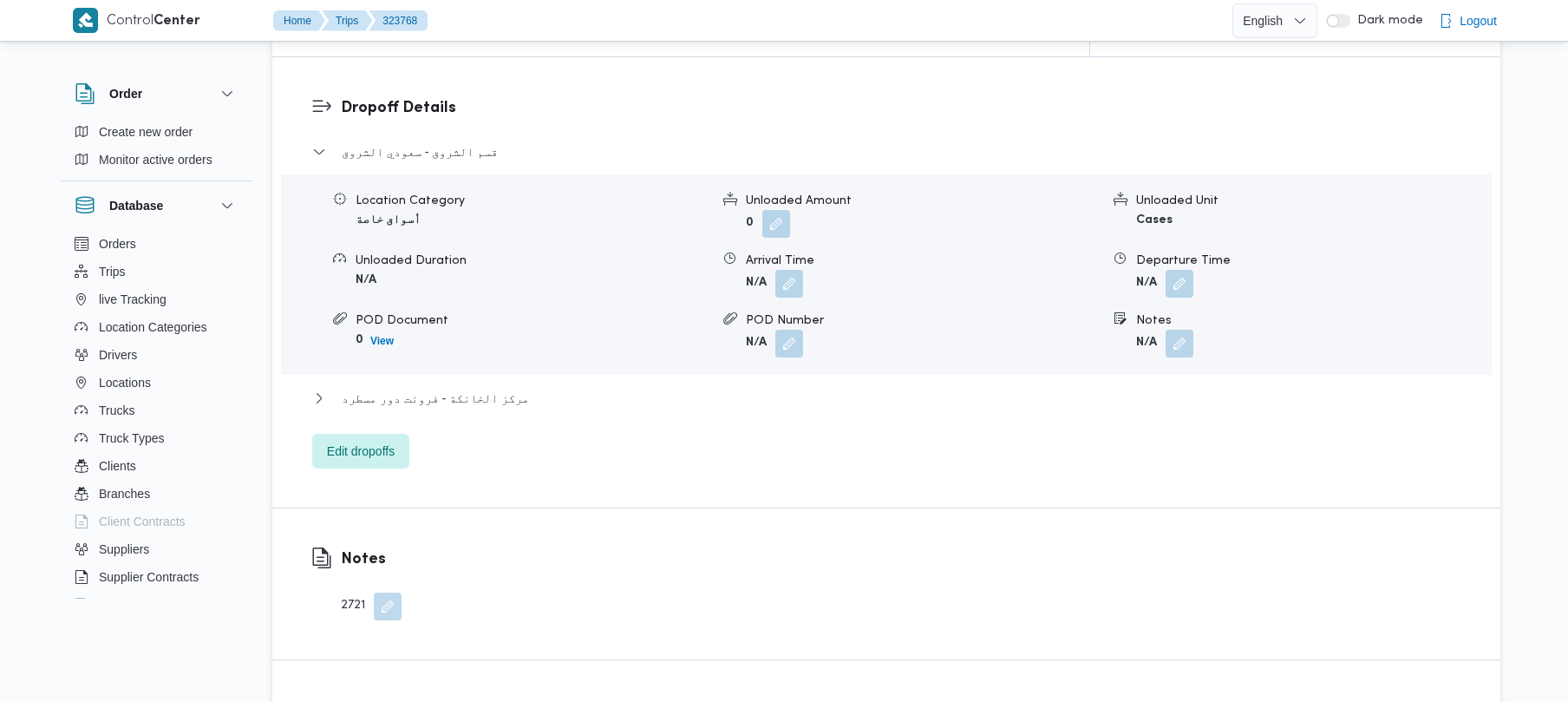 click on "2721" at bounding box center [371, 607] 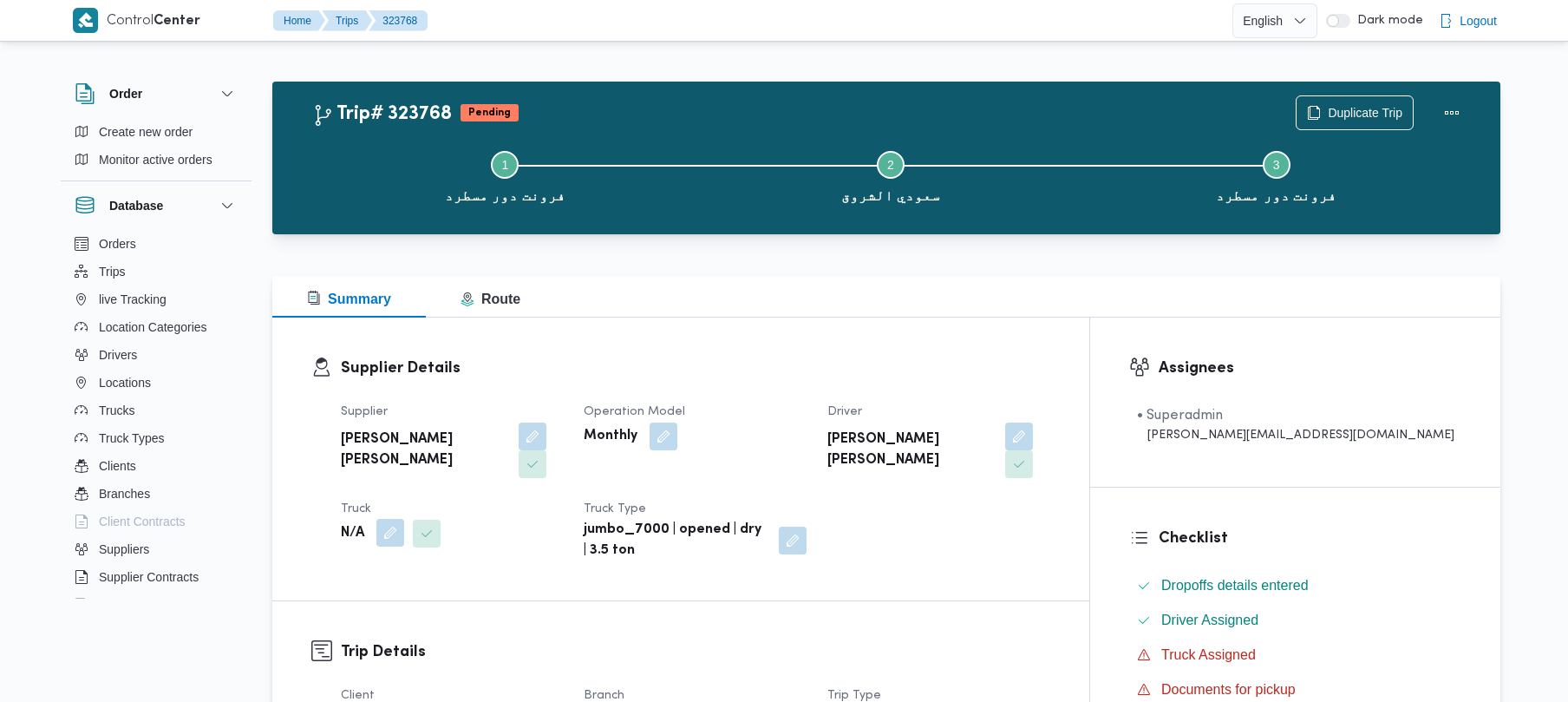 click at bounding box center (390, 533) 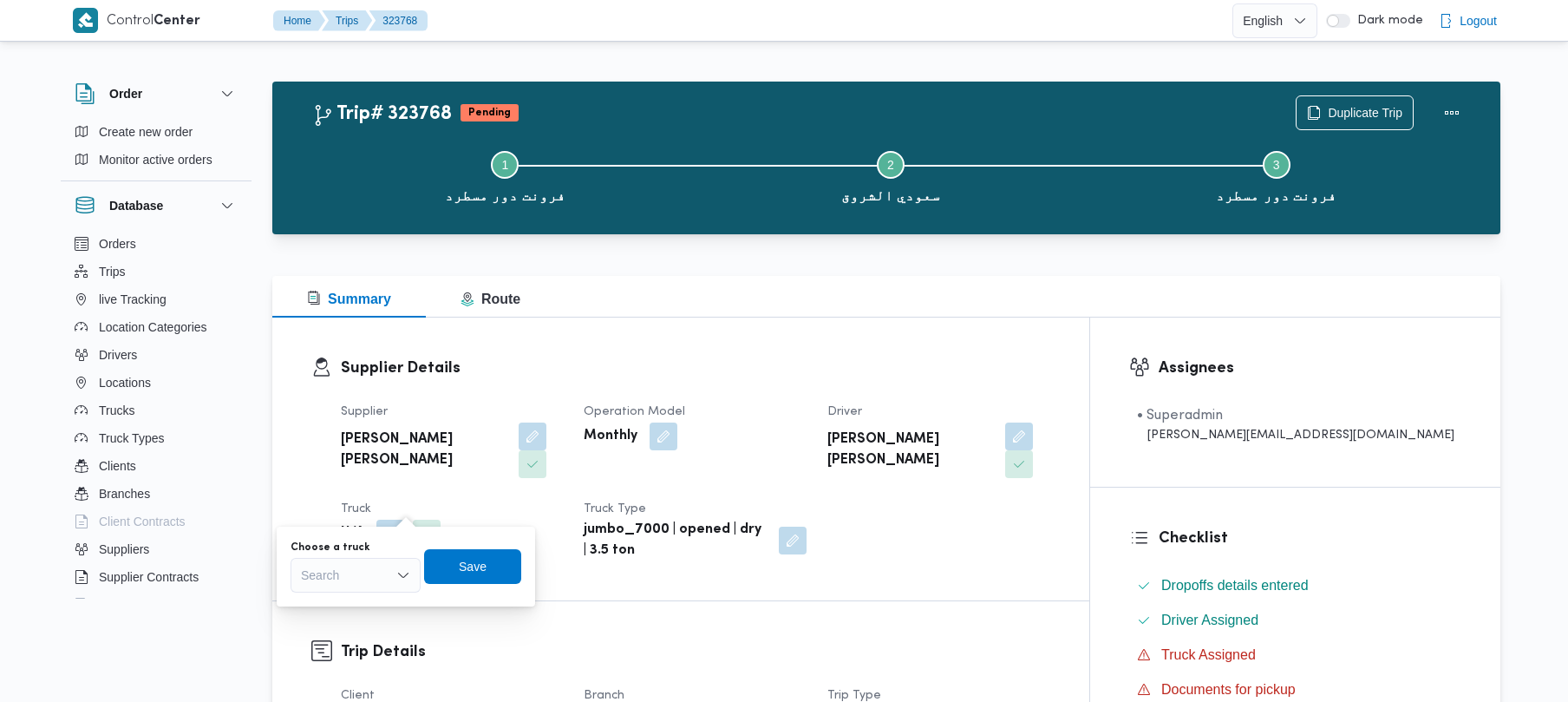 scroll, scrollTop: 0, scrollLeft: 0, axis: both 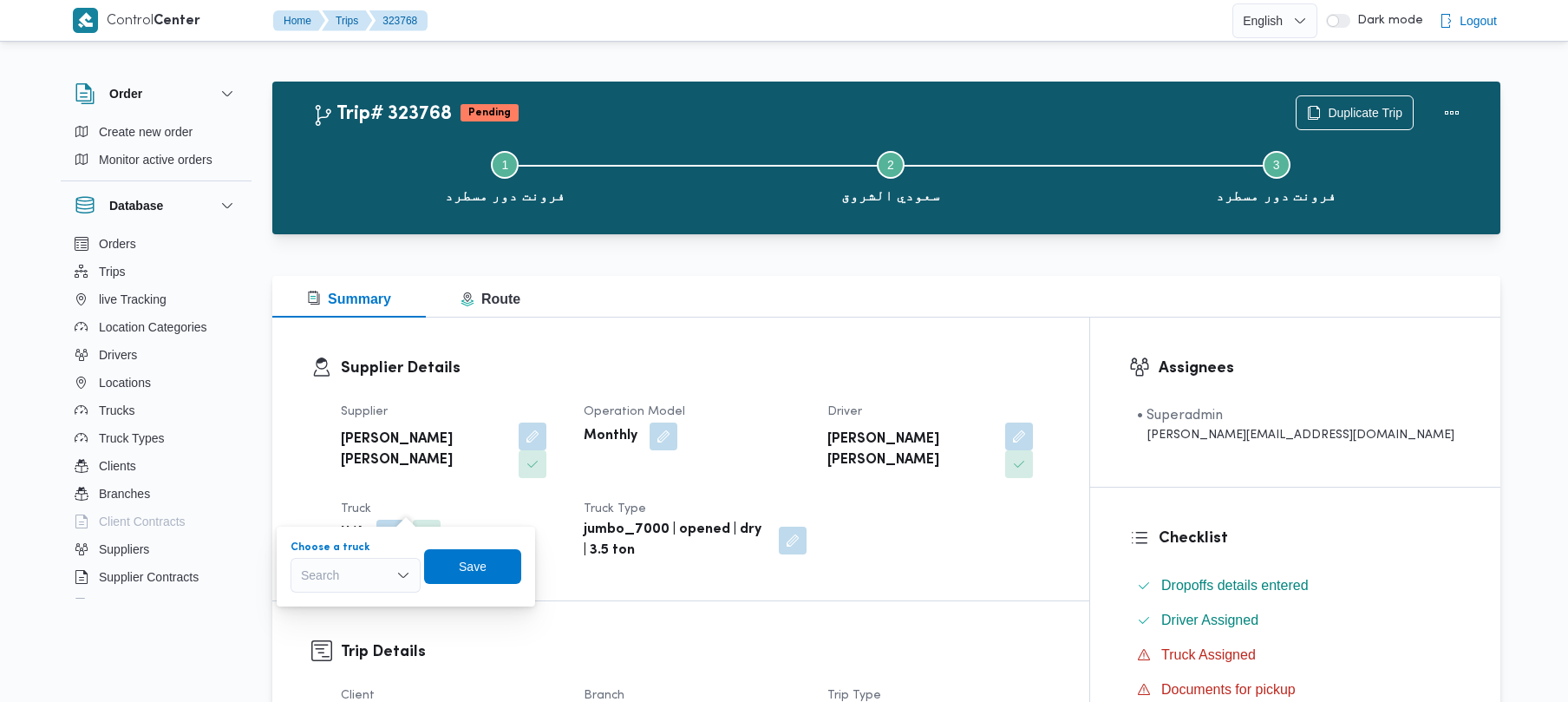 click on "Search" at bounding box center (356, 575) 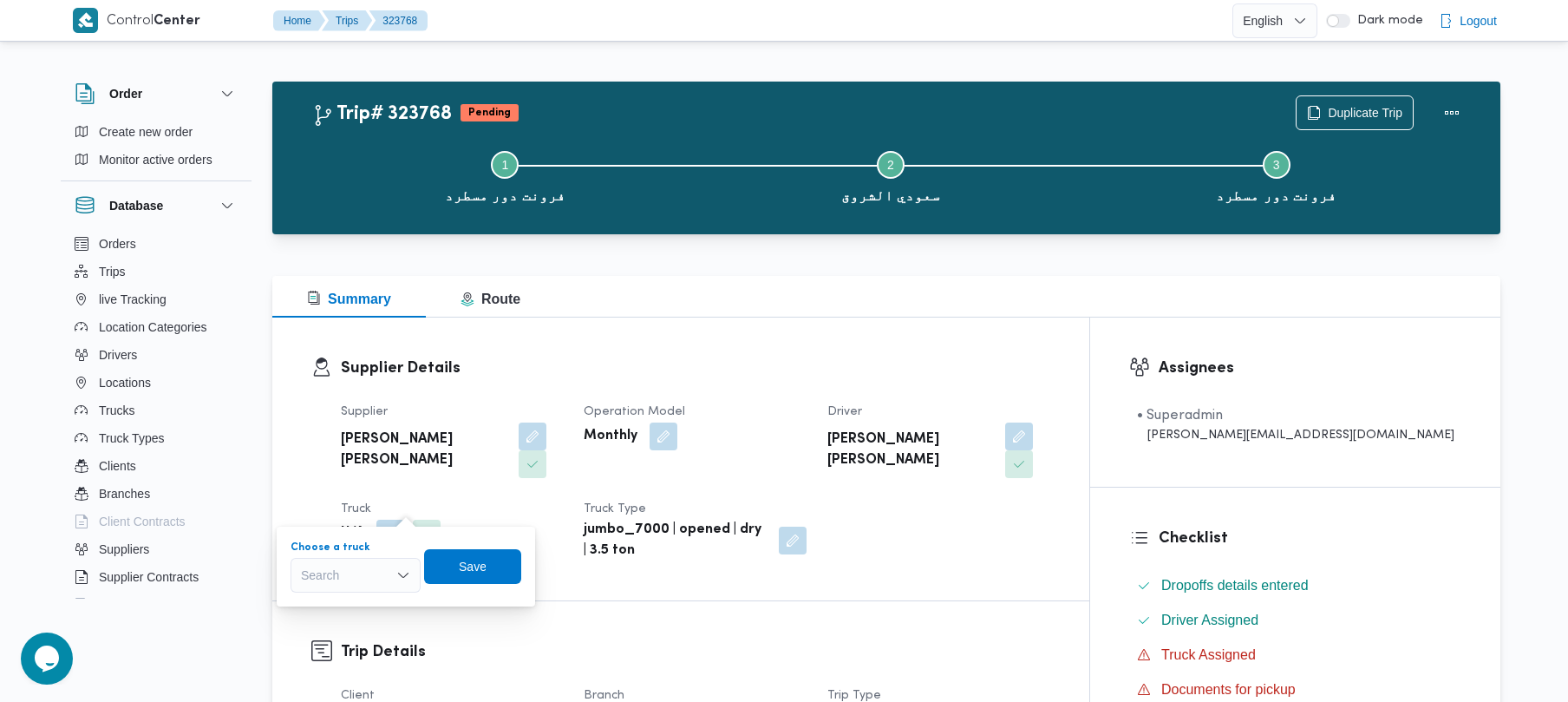 paste on "2721" 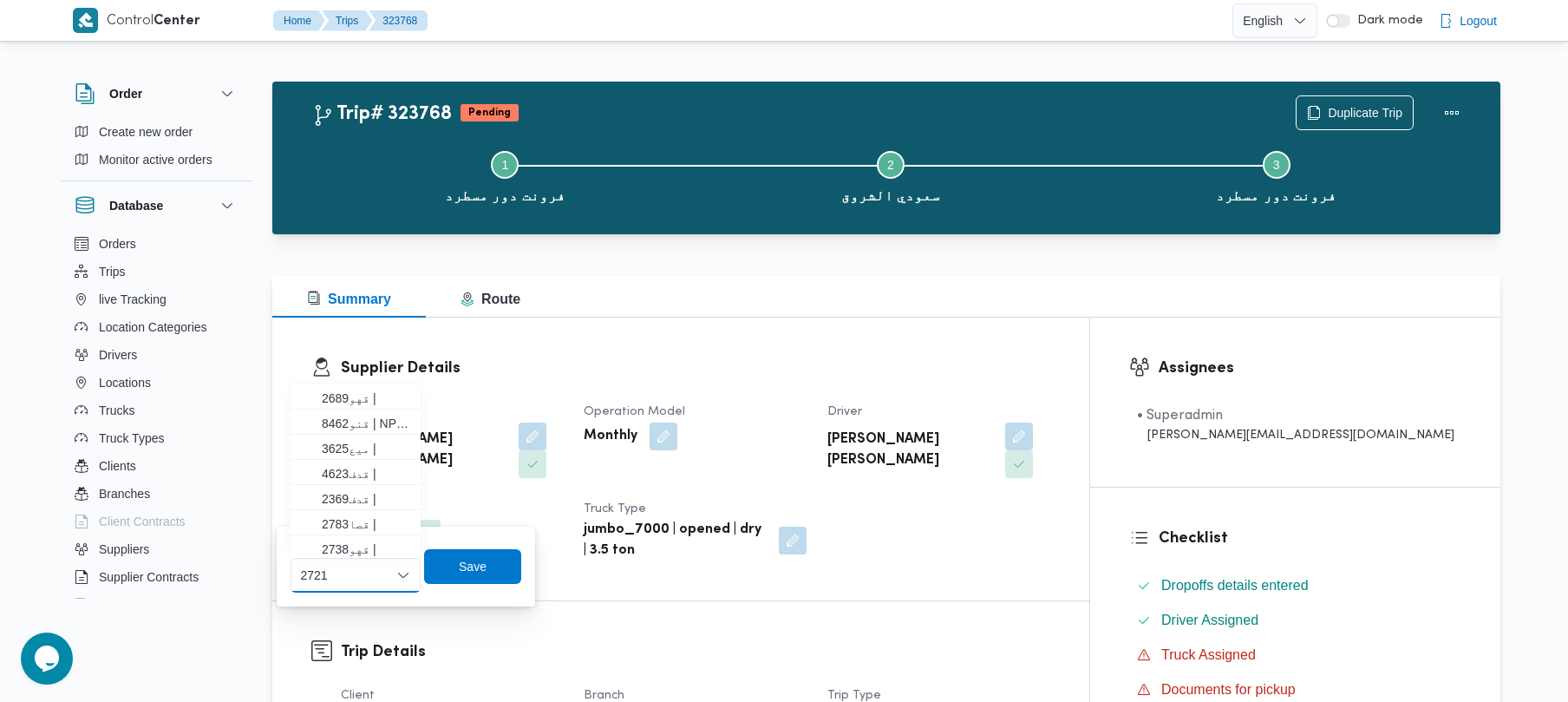 scroll, scrollTop: 0, scrollLeft: 0, axis: both 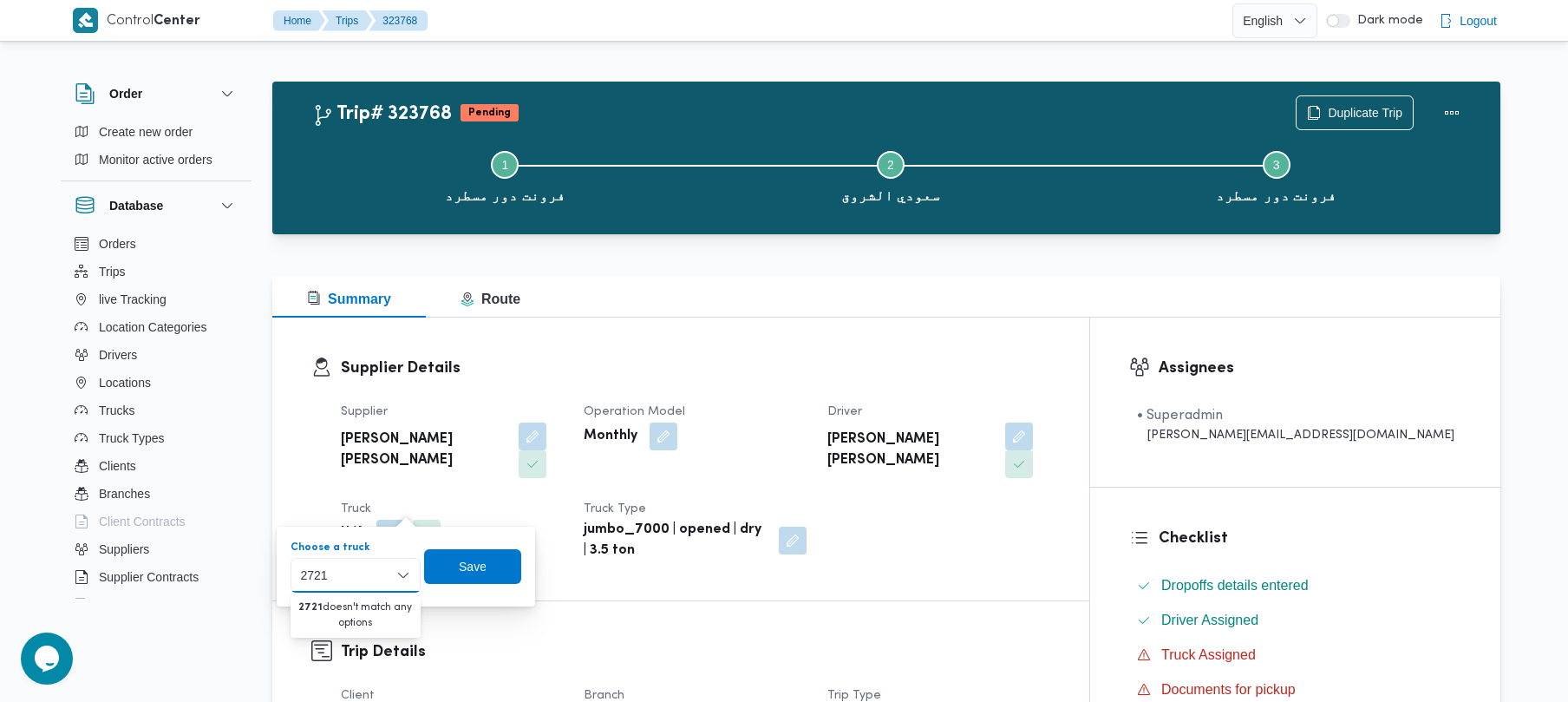 type on "2721" 